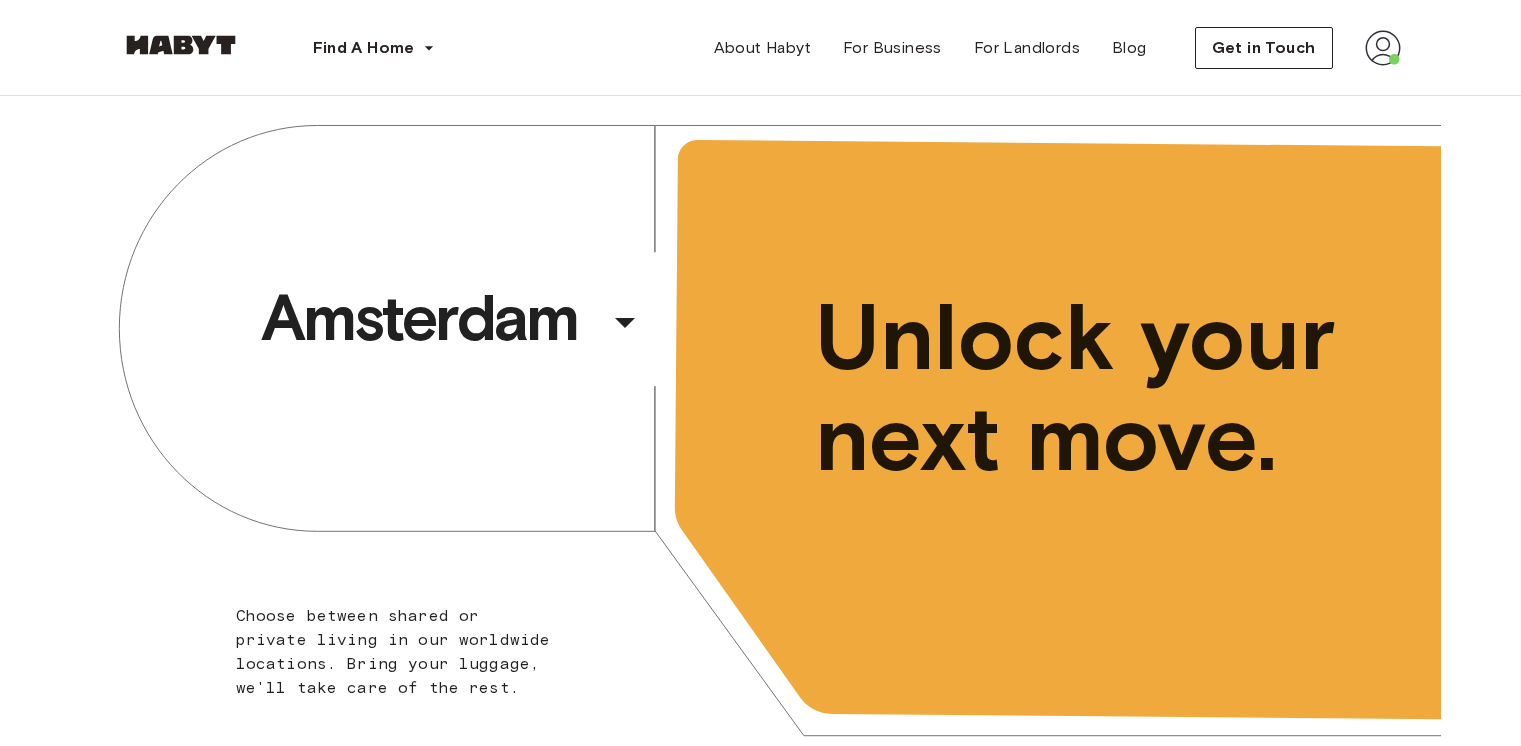 scroll, scrollTop: 0, scrollLeft: 0, axis: both 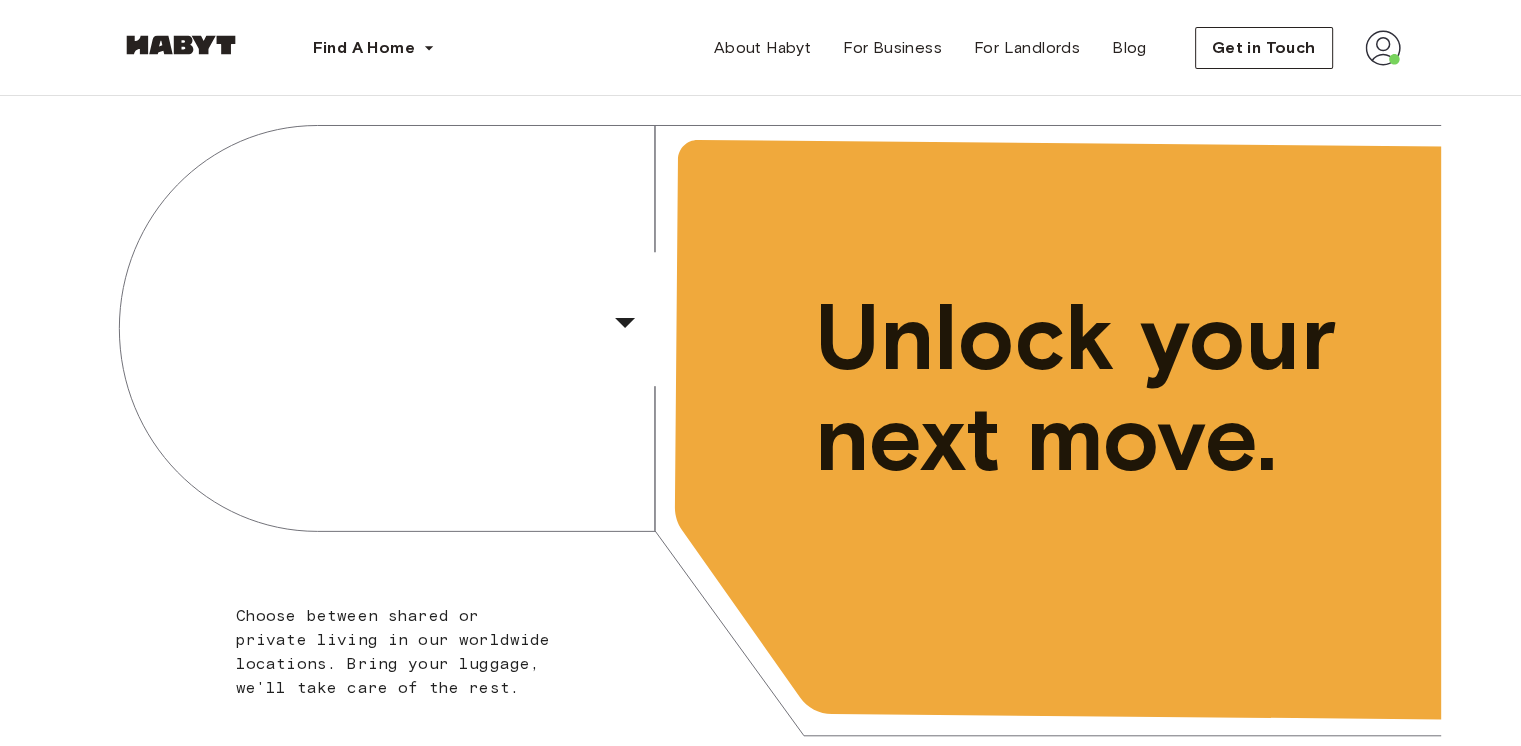 click at bounding box center [1383, 48] 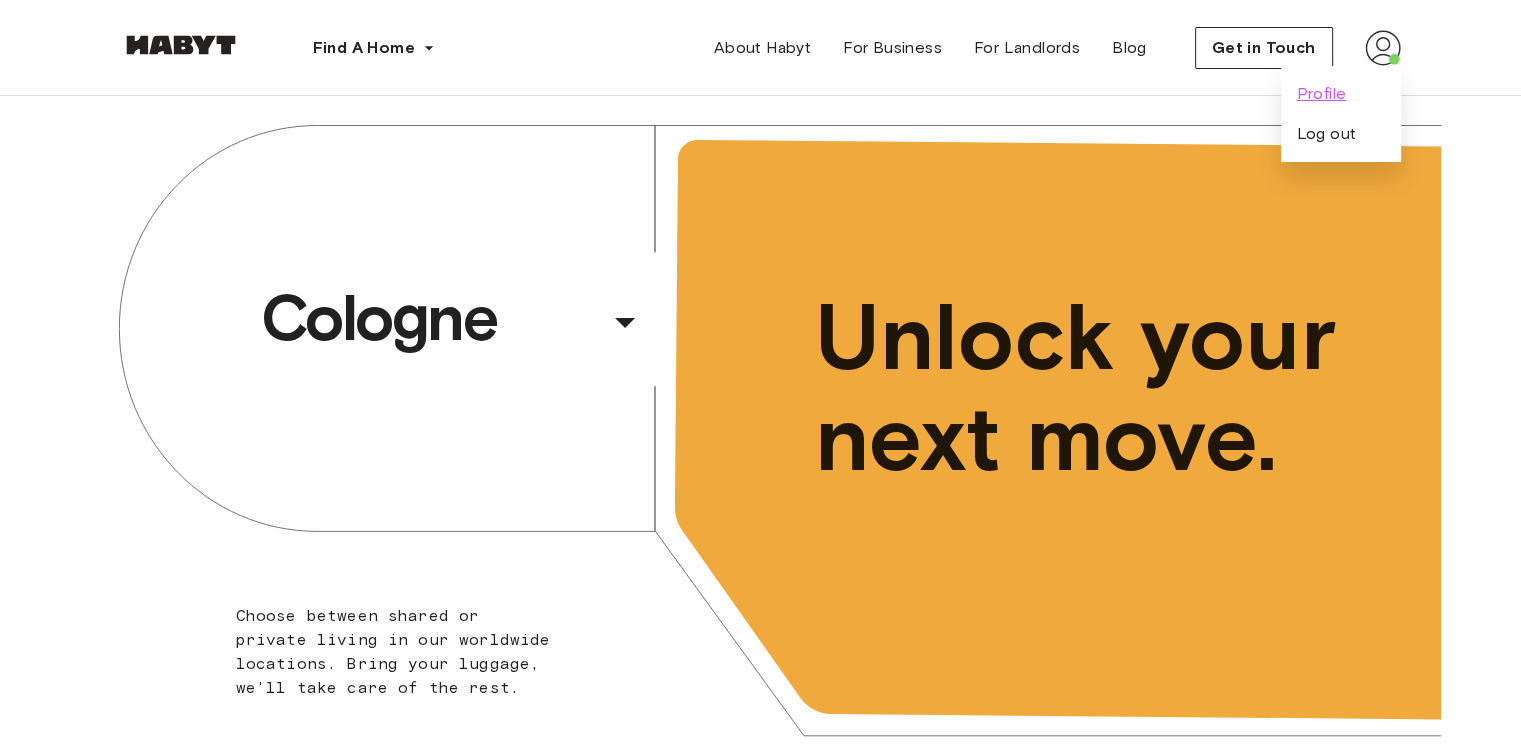 click on "Profile" at bounding box center (1322, 94) 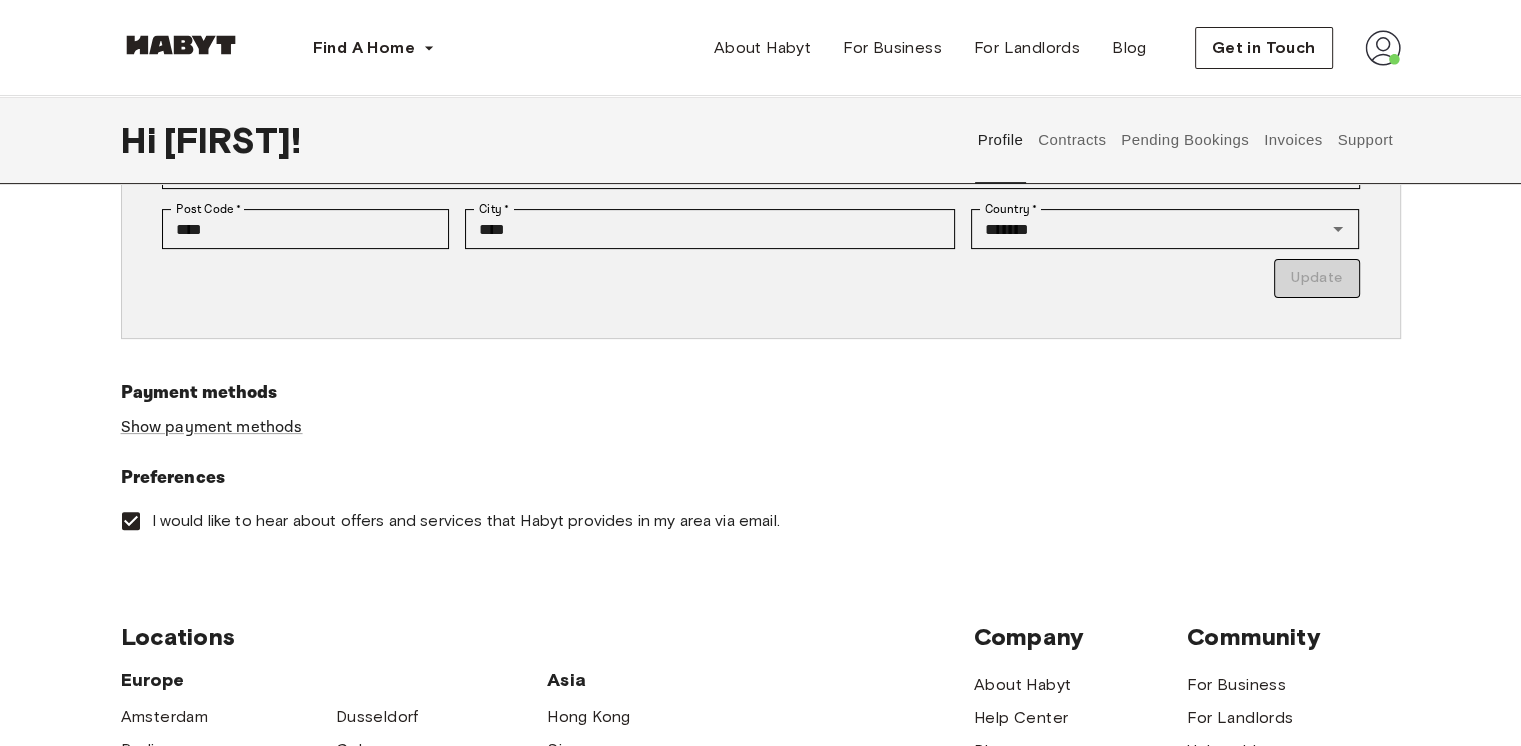 scroll, scrollTop: 666, scrollLeft: 0, axis: vertical 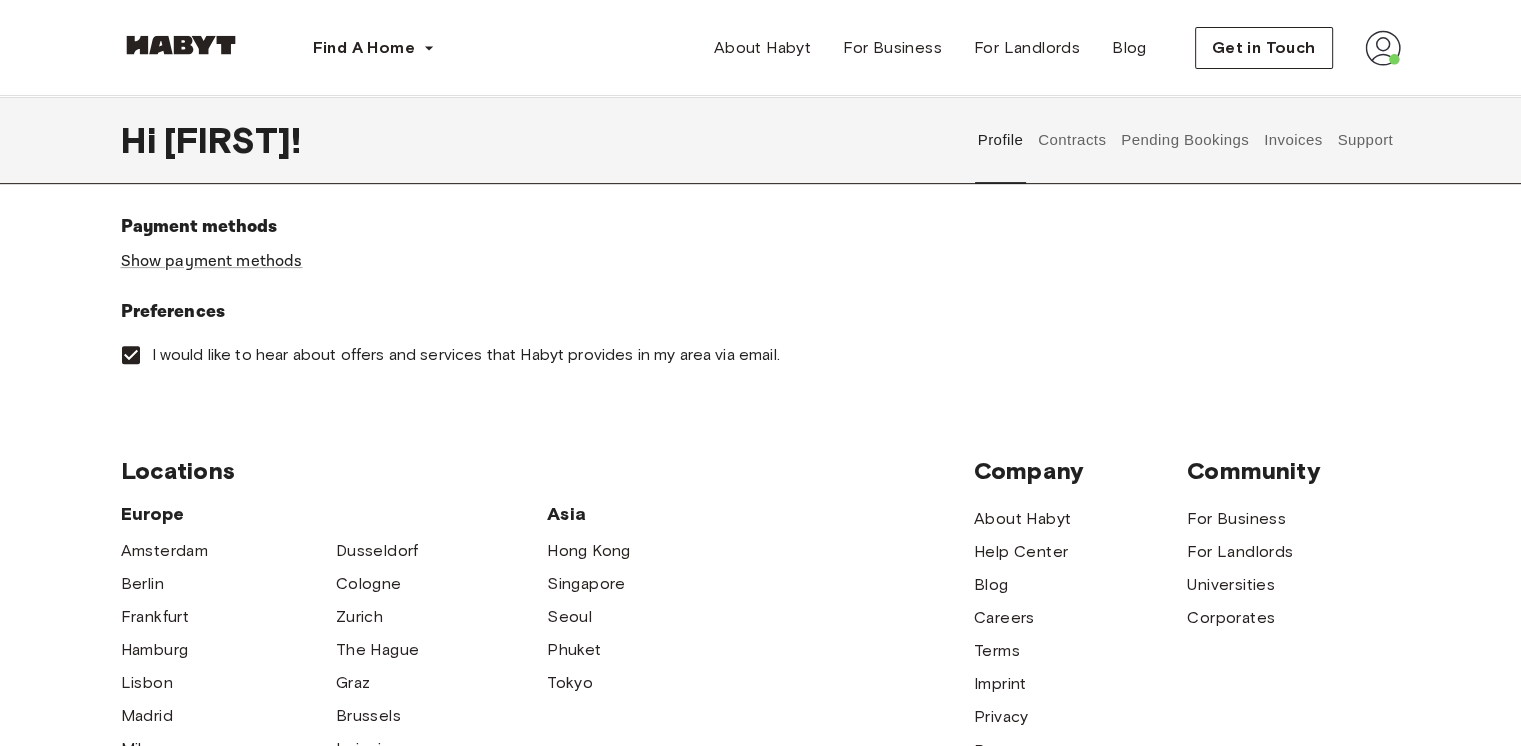 click on "Pending Bookings" at bounding box center (1185, 140) 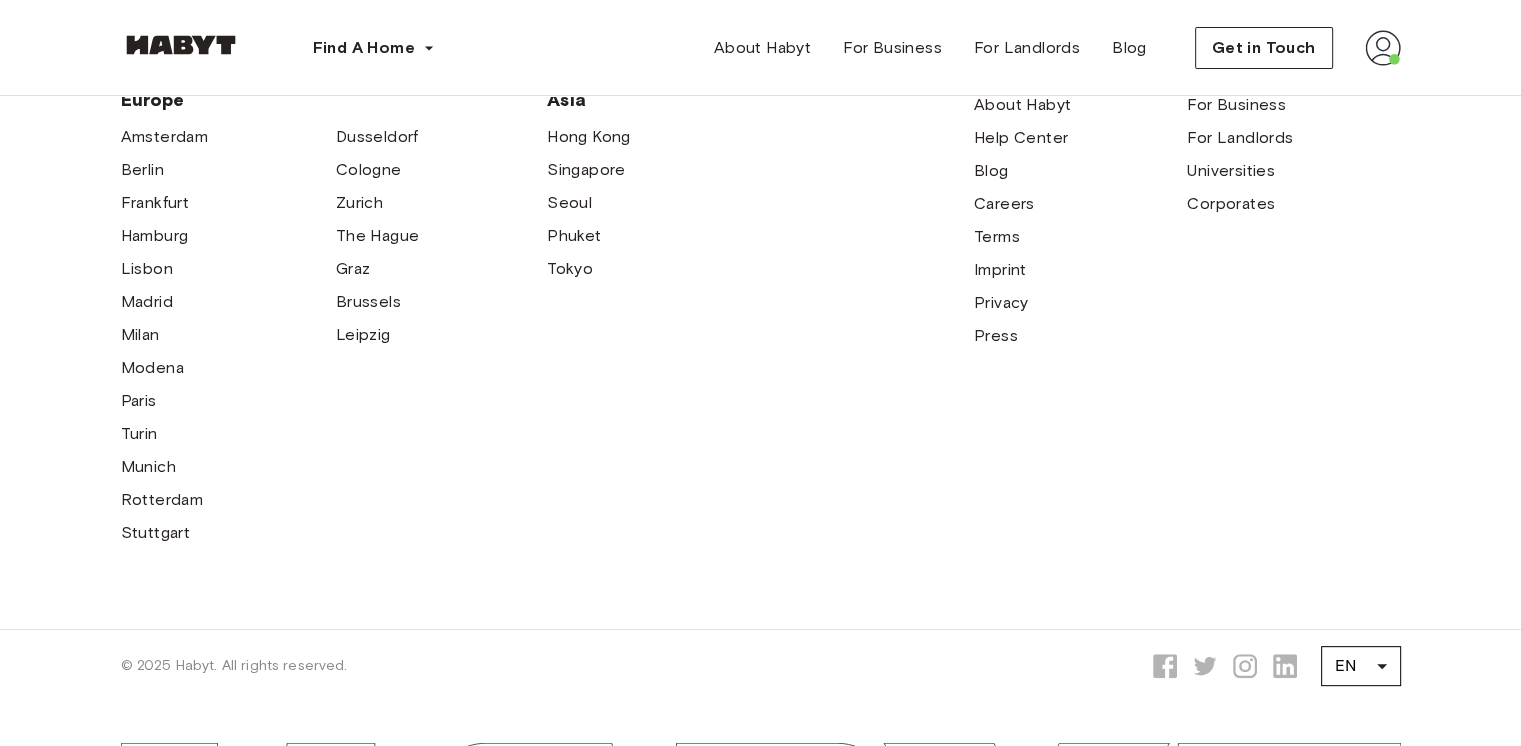 scroll, scrollTop: 266, scrollLeft: 0, axis: vertical 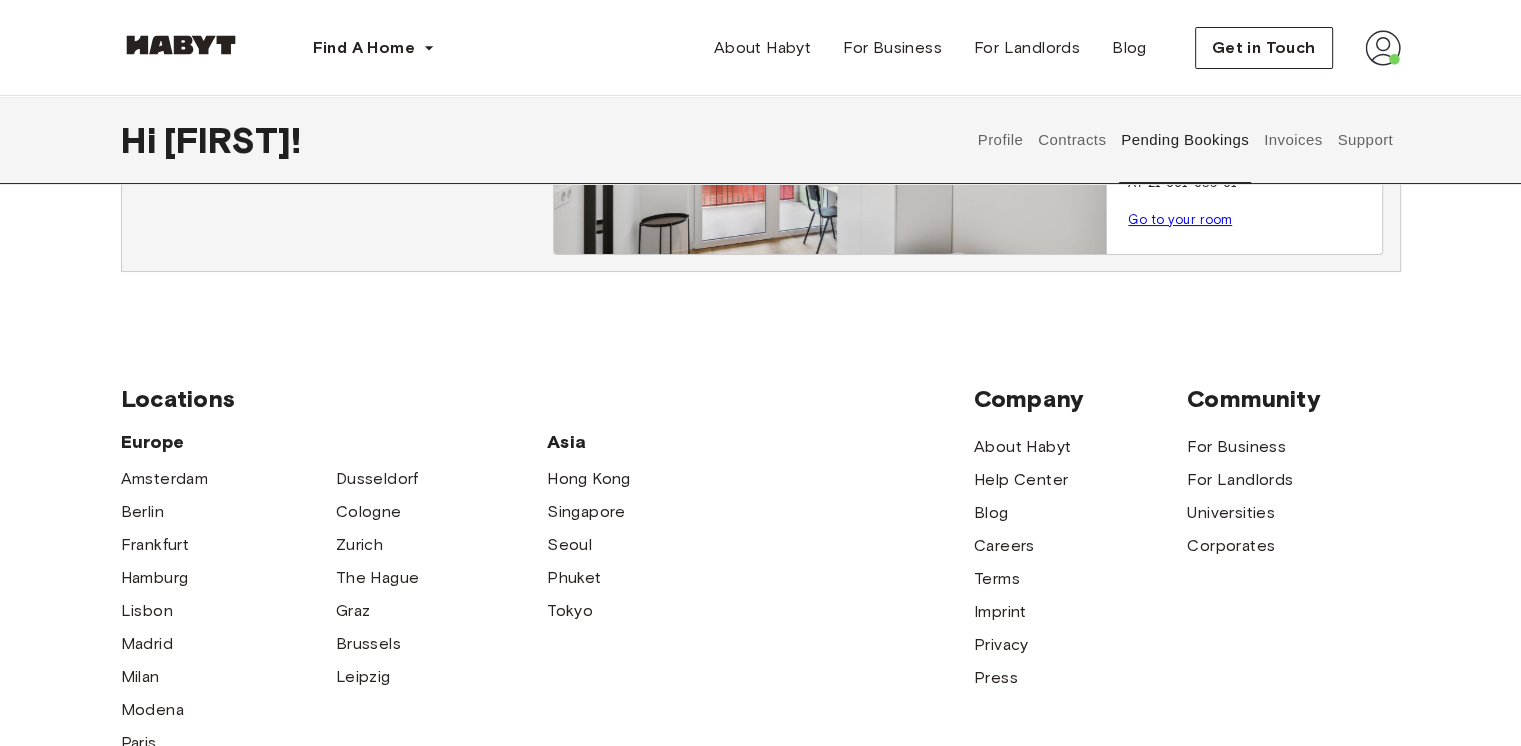 click on "Invoices" at bounding box center (1292, 140) 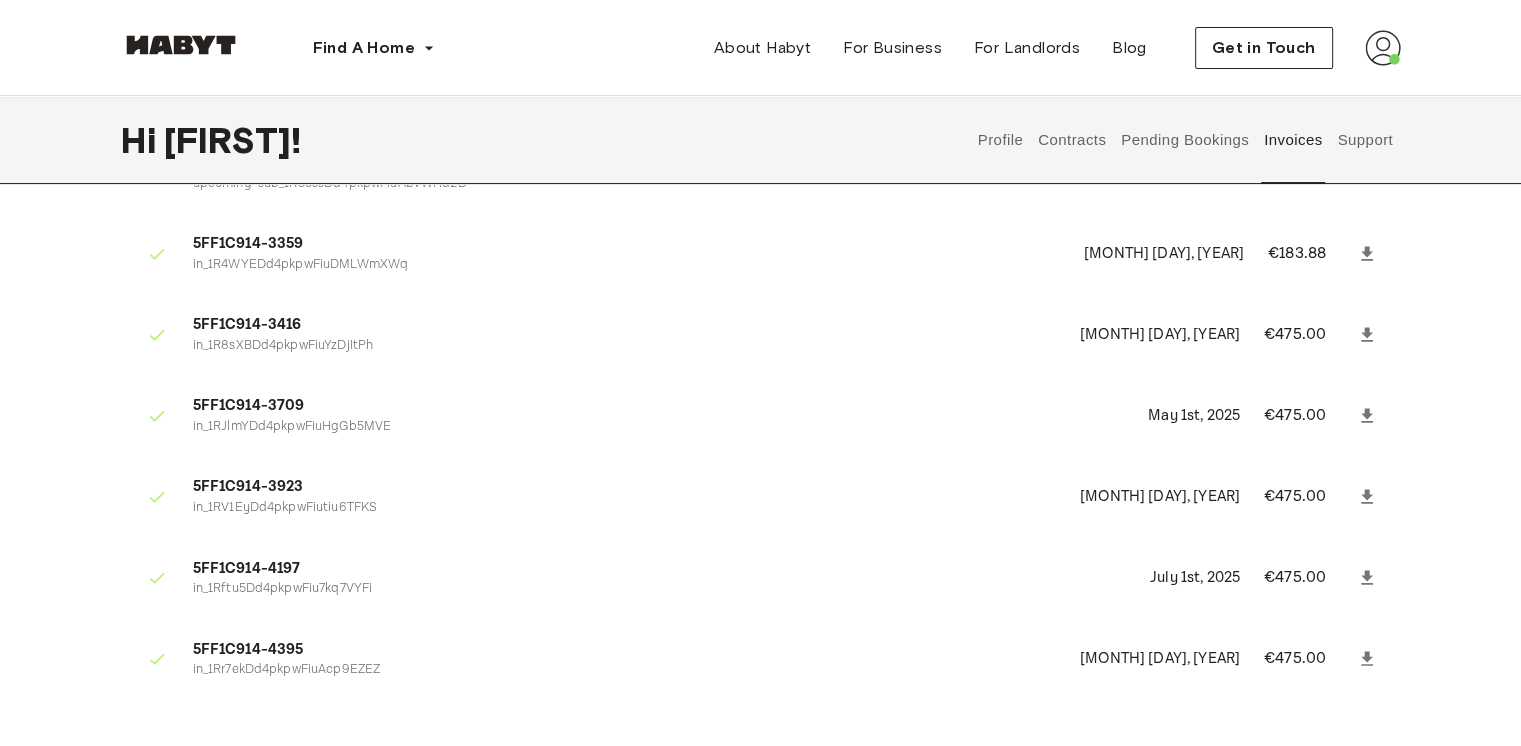scroll, scrollTop: 333, scrollLeft: 0, axis: vertical 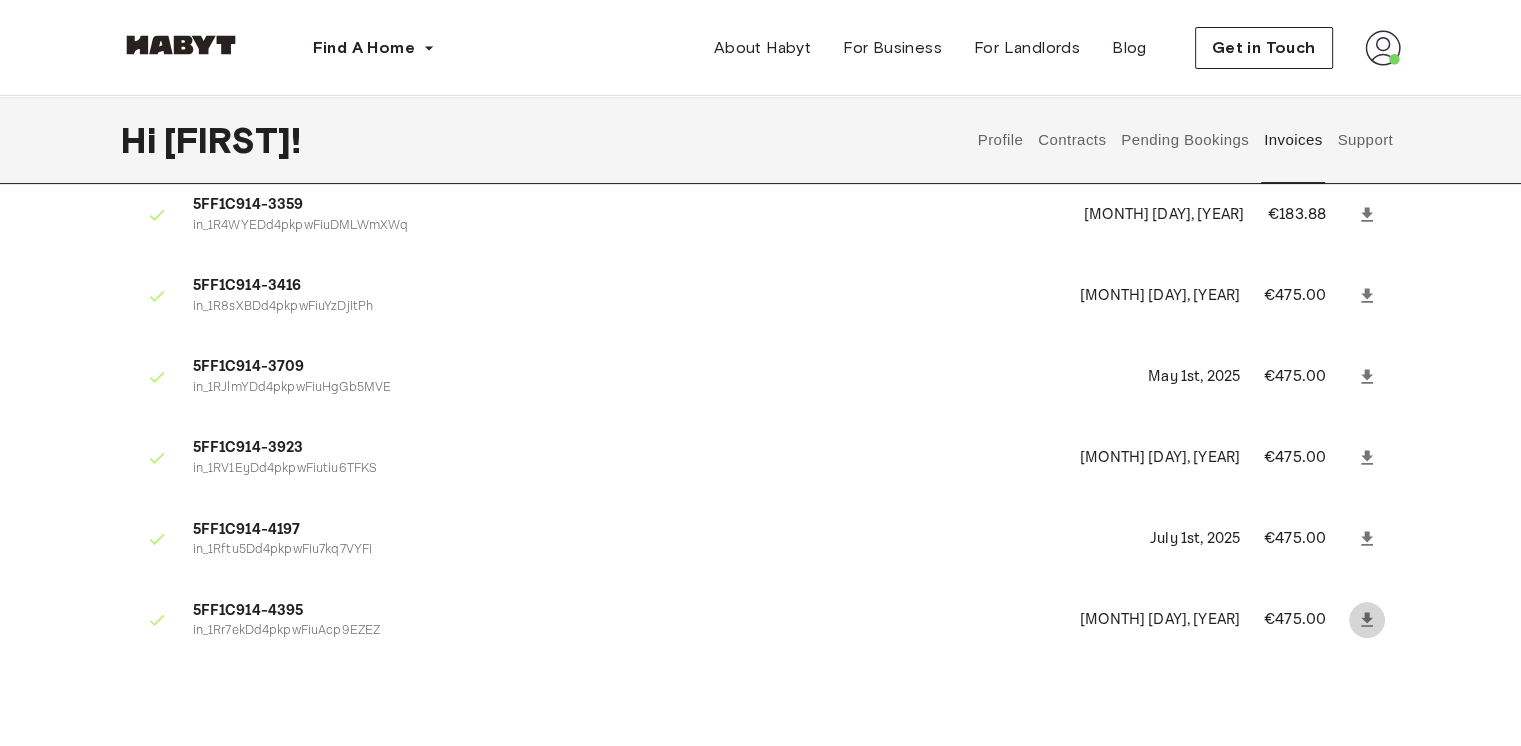 click 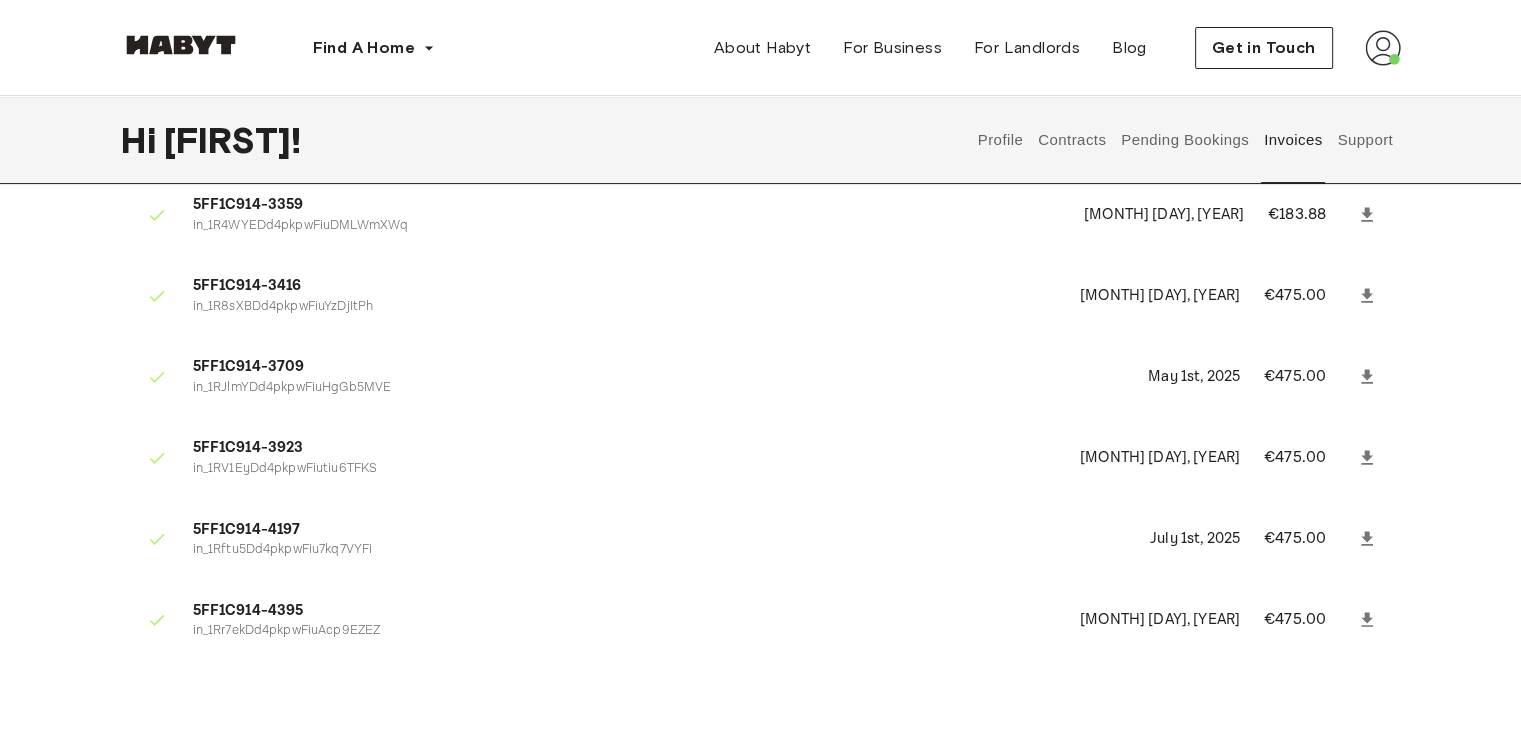 click at bounding box center (1367, 539) 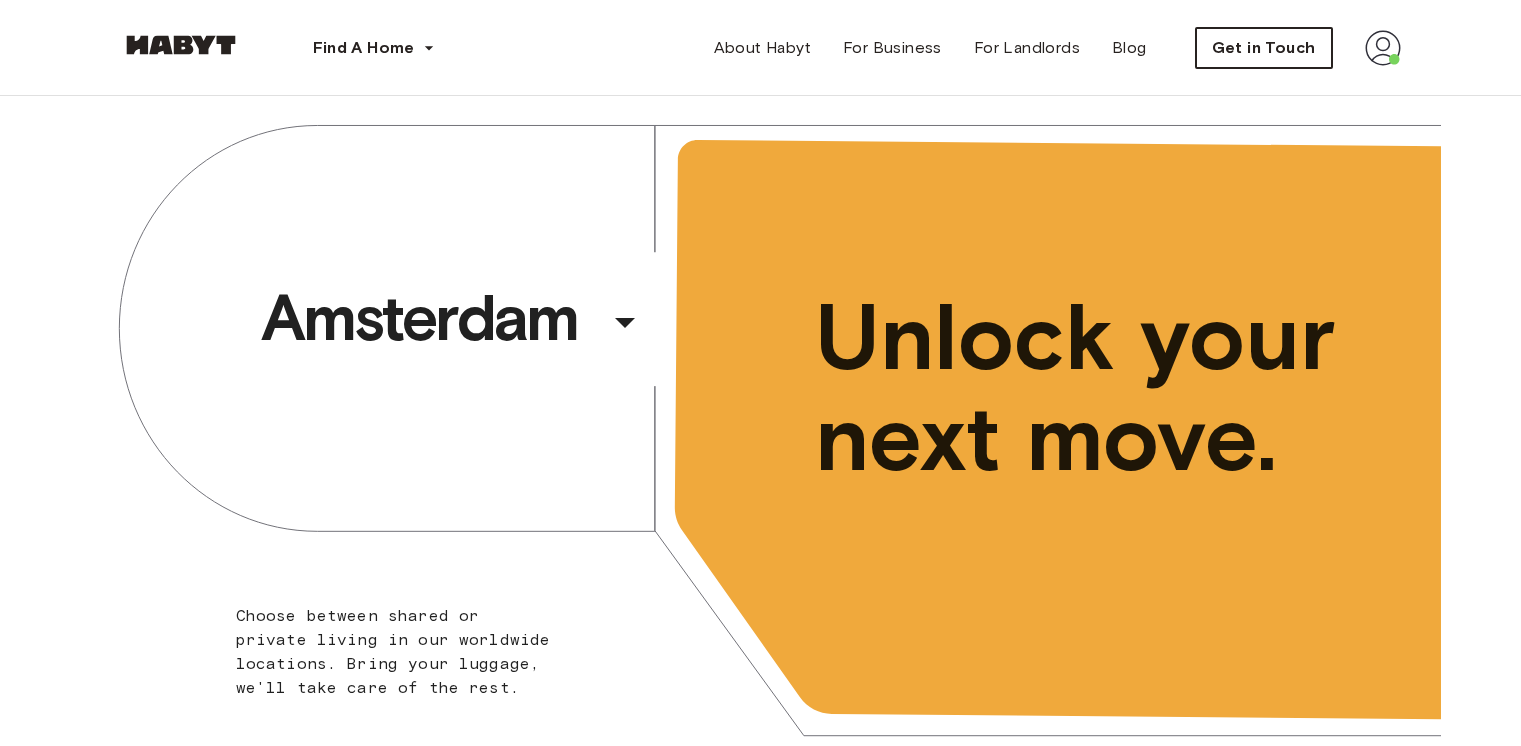 scroll, scrollTop: 0, scrollLeft: 0, axis: both 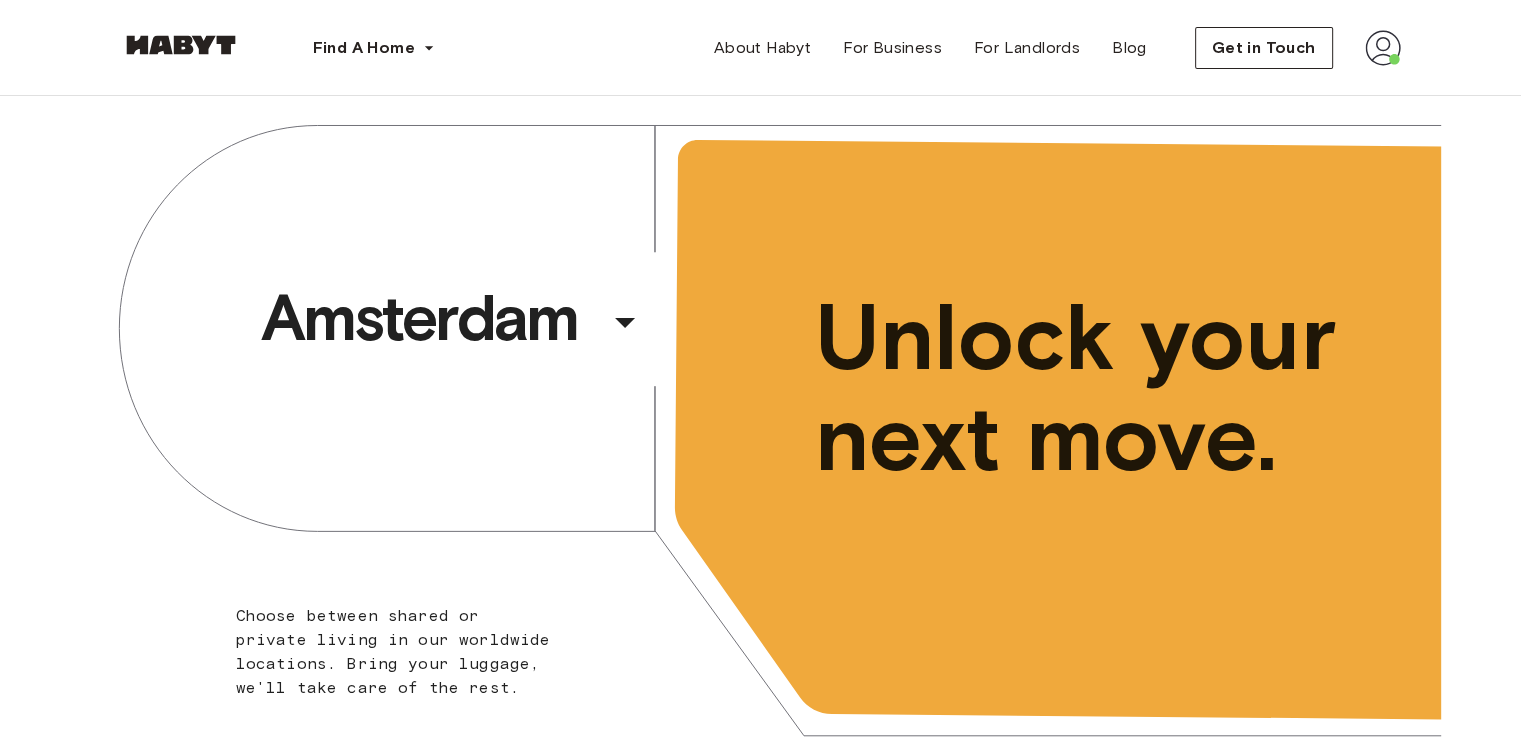 click at bounding box center [1383, 48] 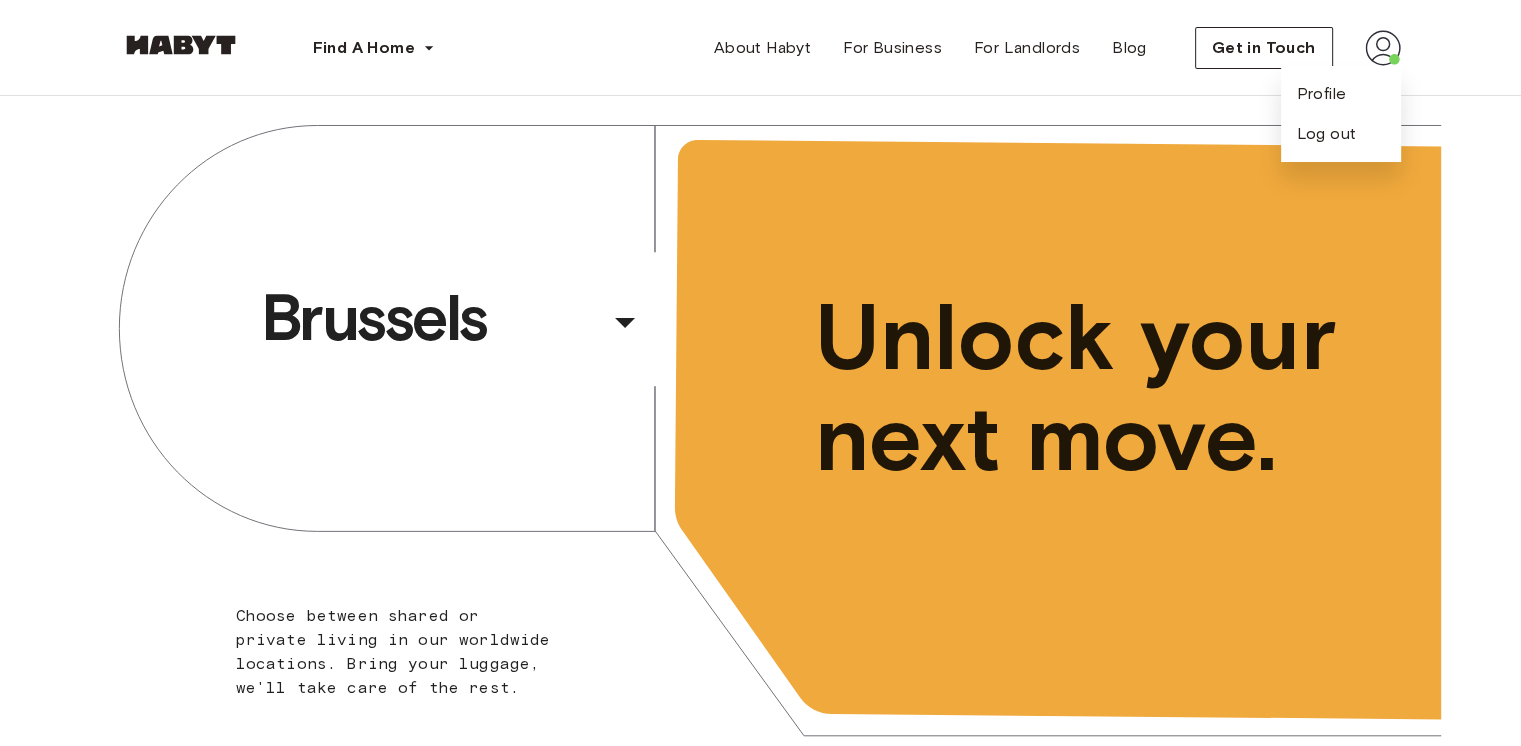 click at bounding box center (1383, 48) 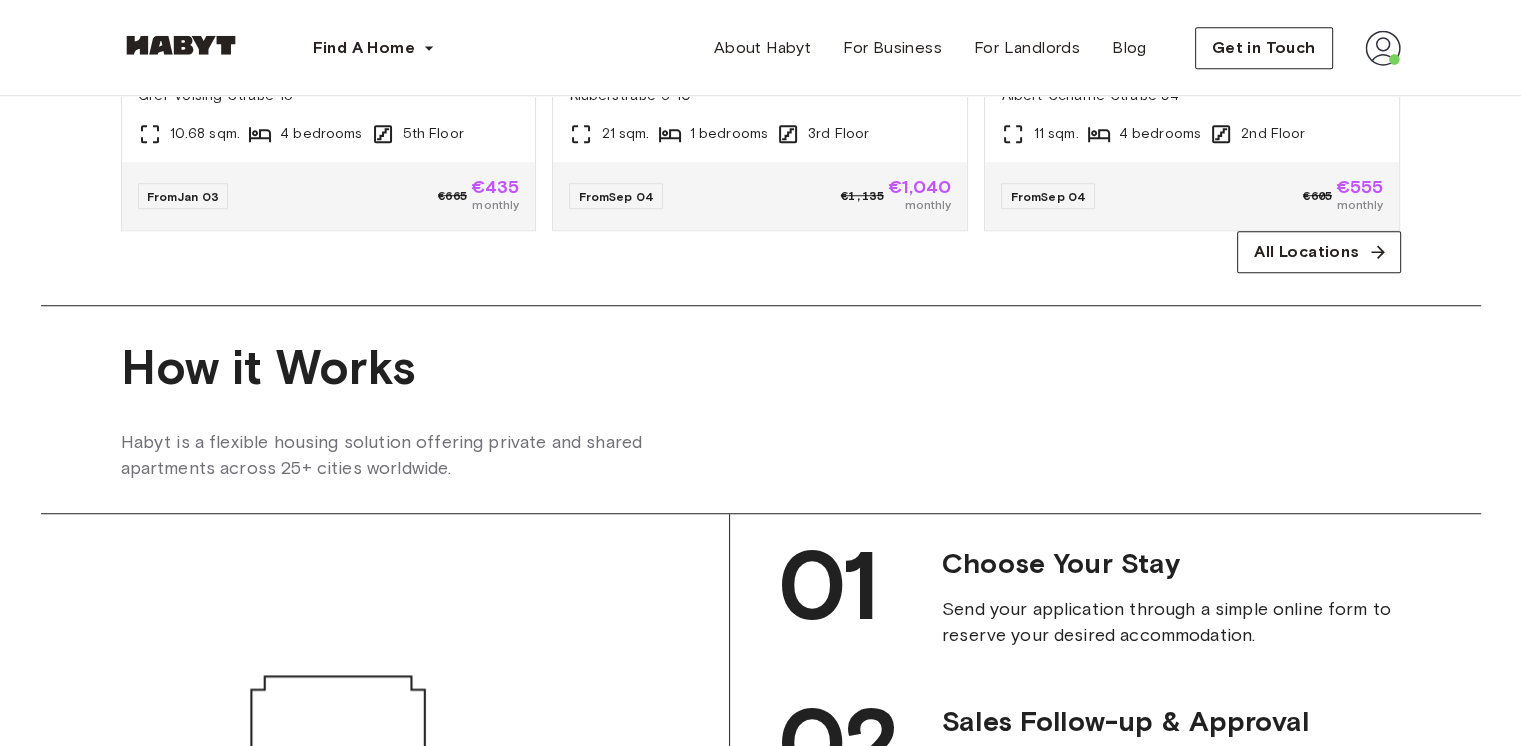 scroll, scrollTop: 500, scrollLeft: 0, axis: vertical 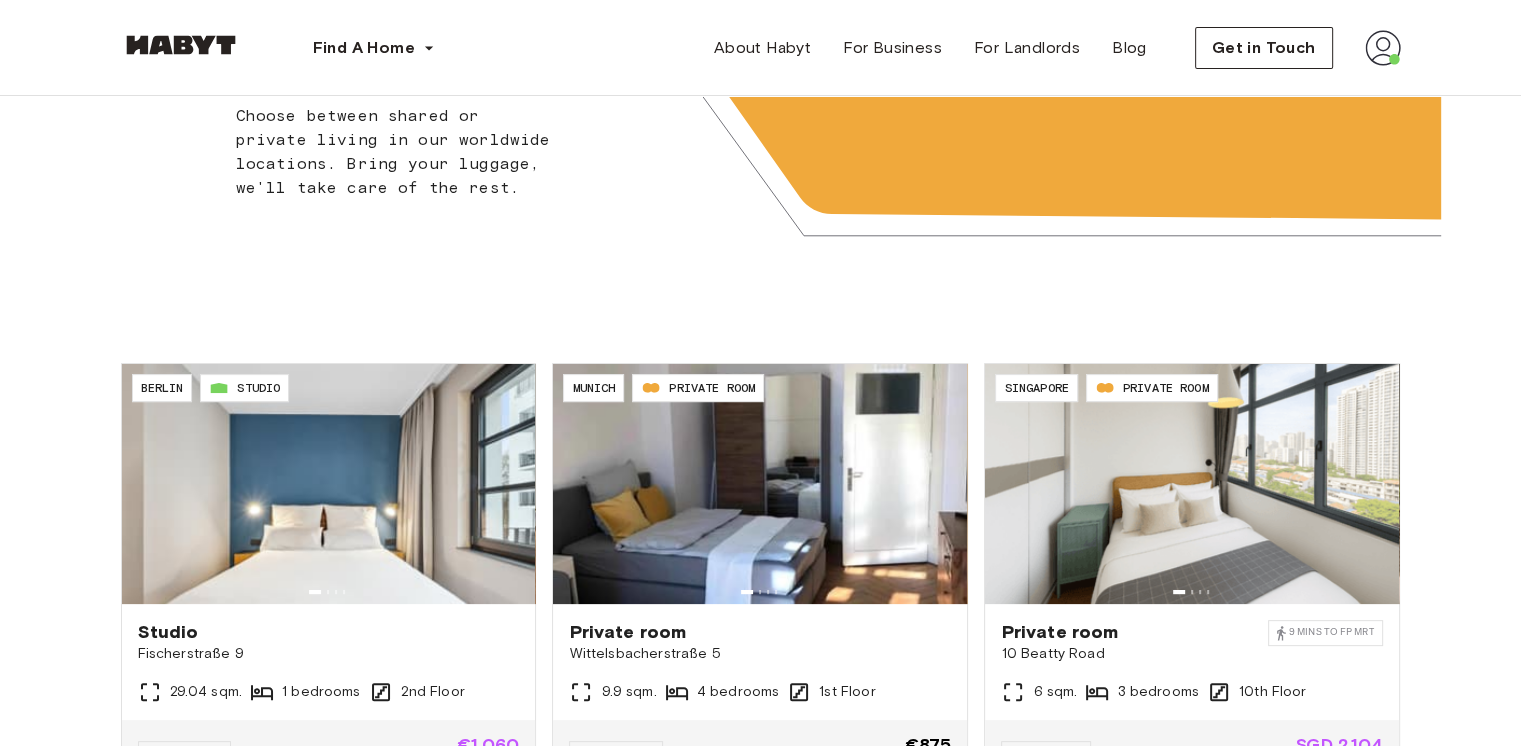 click on "Find A Home Europe Amsterdam Berlin Frankfurt Hamburg Lisbon Madrid Milan Modena Paris Turin Munich Rotterdam Stuttgart Dusseldorf Cologne Zurich The Hague Graz Brussels Leipzig Asia Hong Kong Singapore Seoul Phuket Tokyo About Habyt For Business For Landlords Blog Get in Touch" at bounding box center [761, 48] 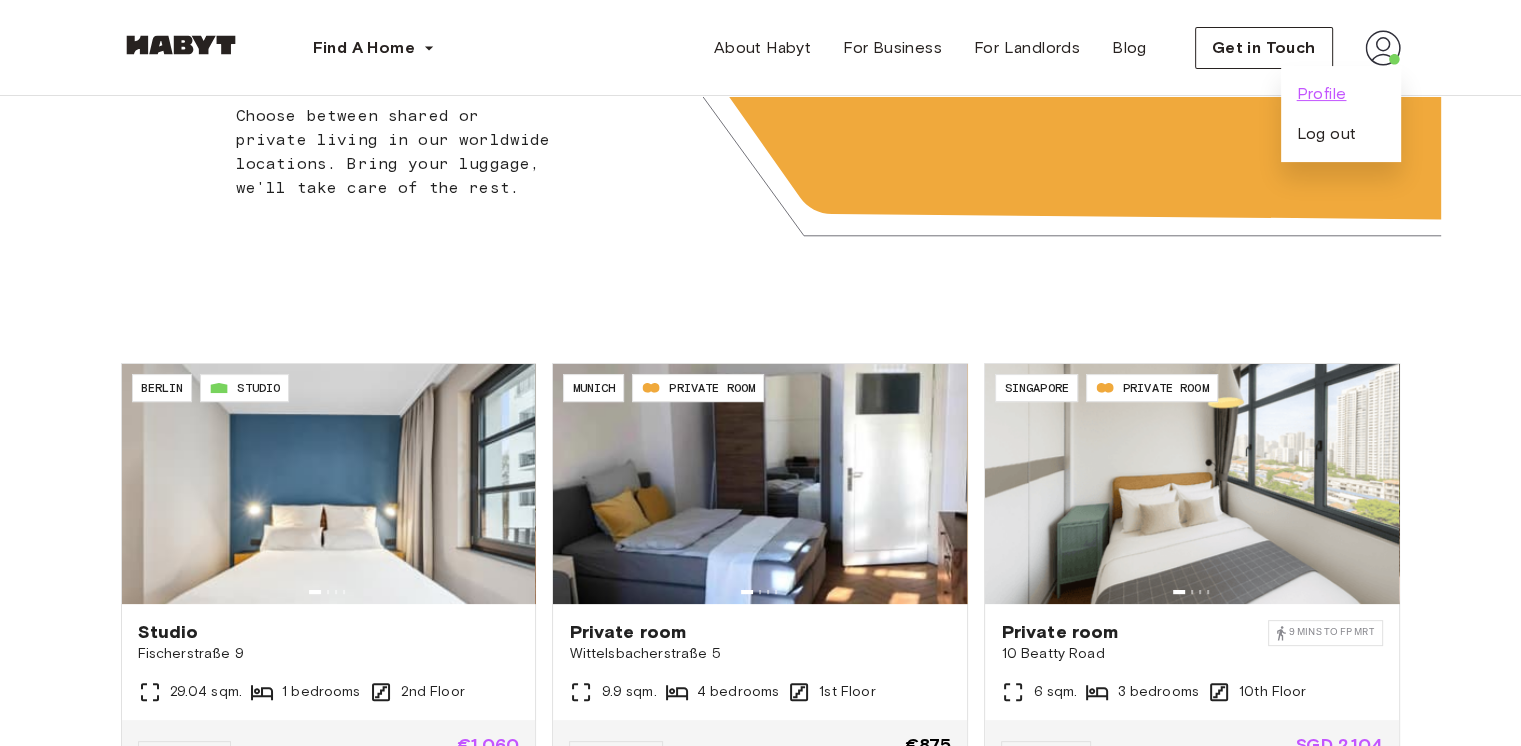 click on "Profile" at bounding box center [1322, 94] 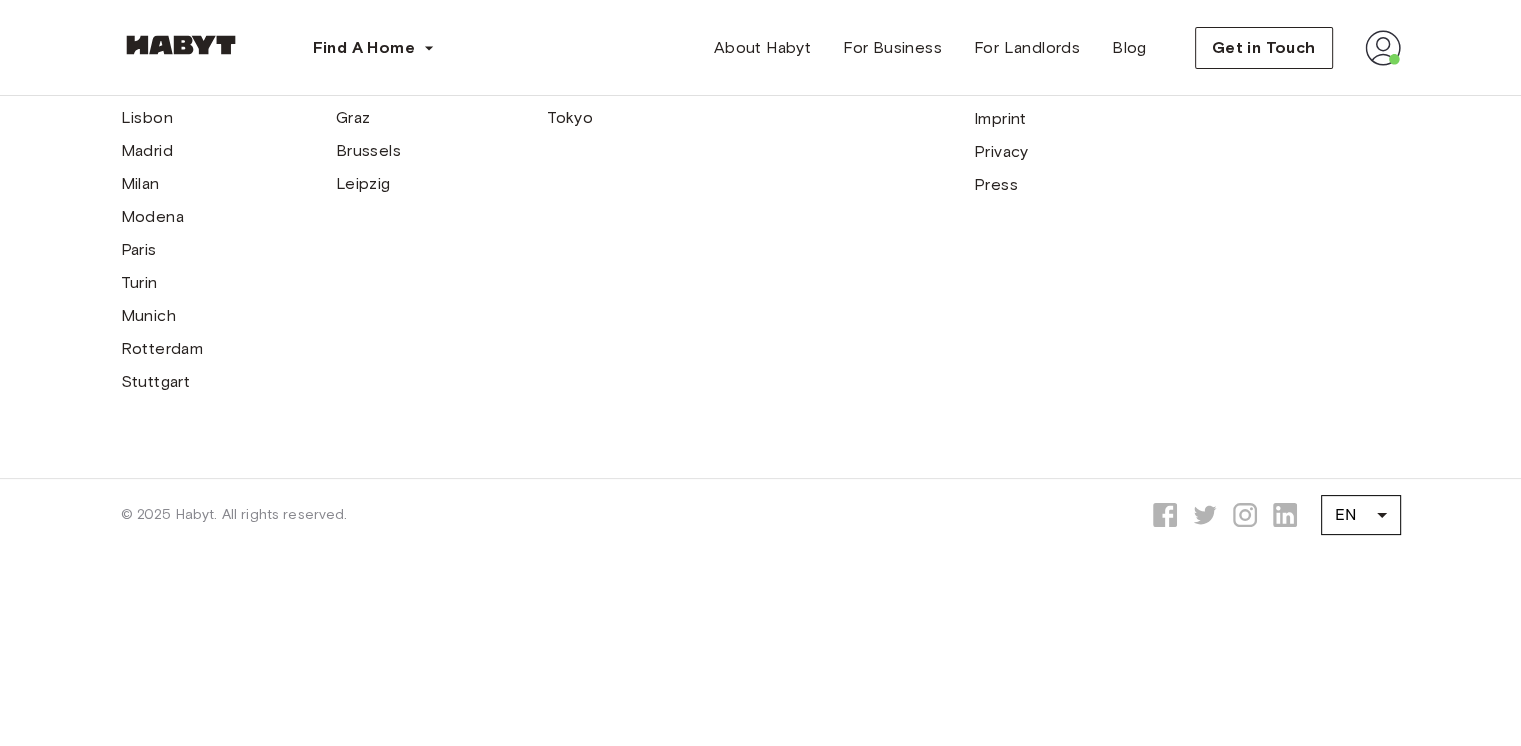 scroll, scrollTop: 0, scrollLeft: 0, axis: both 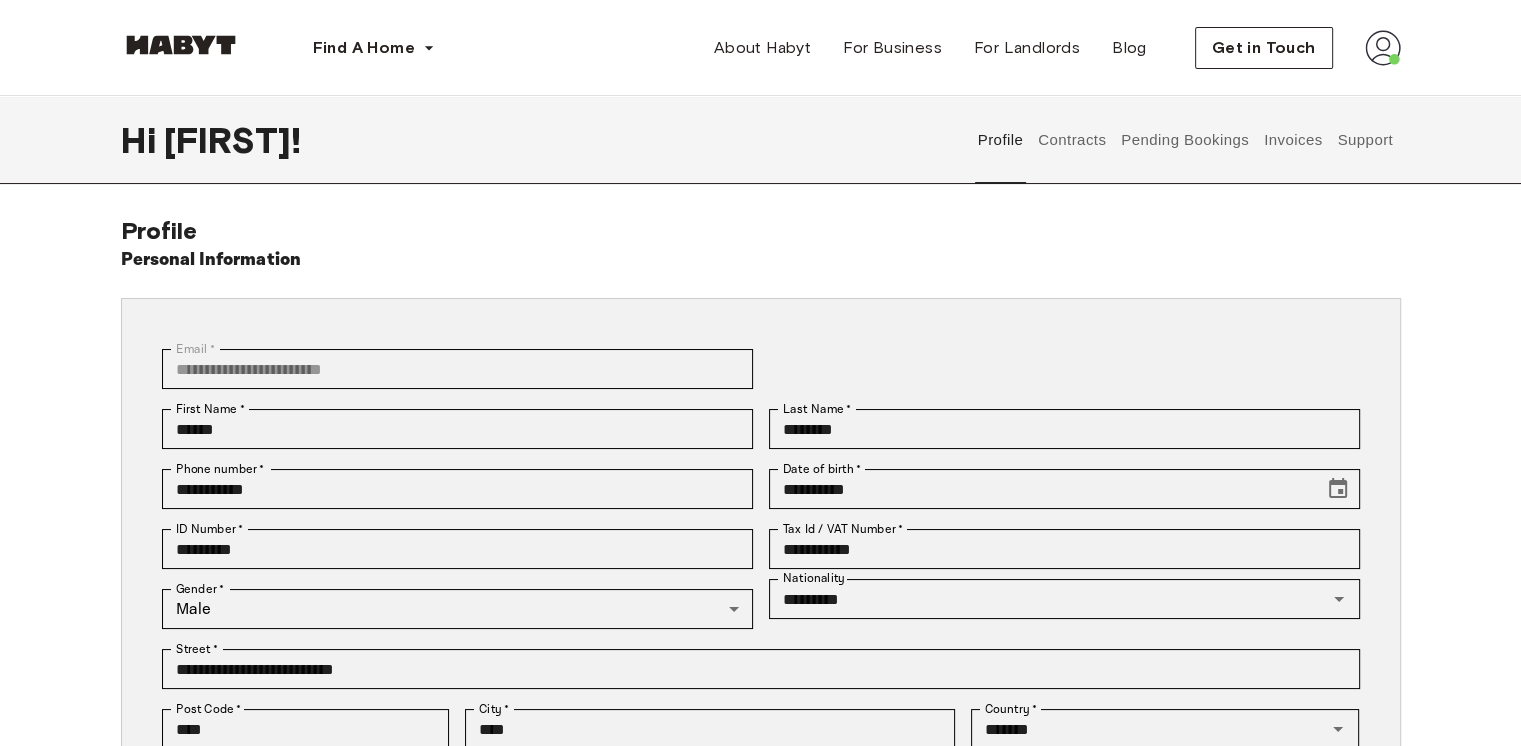 click on "Support" at bounding box center [1365, 140] 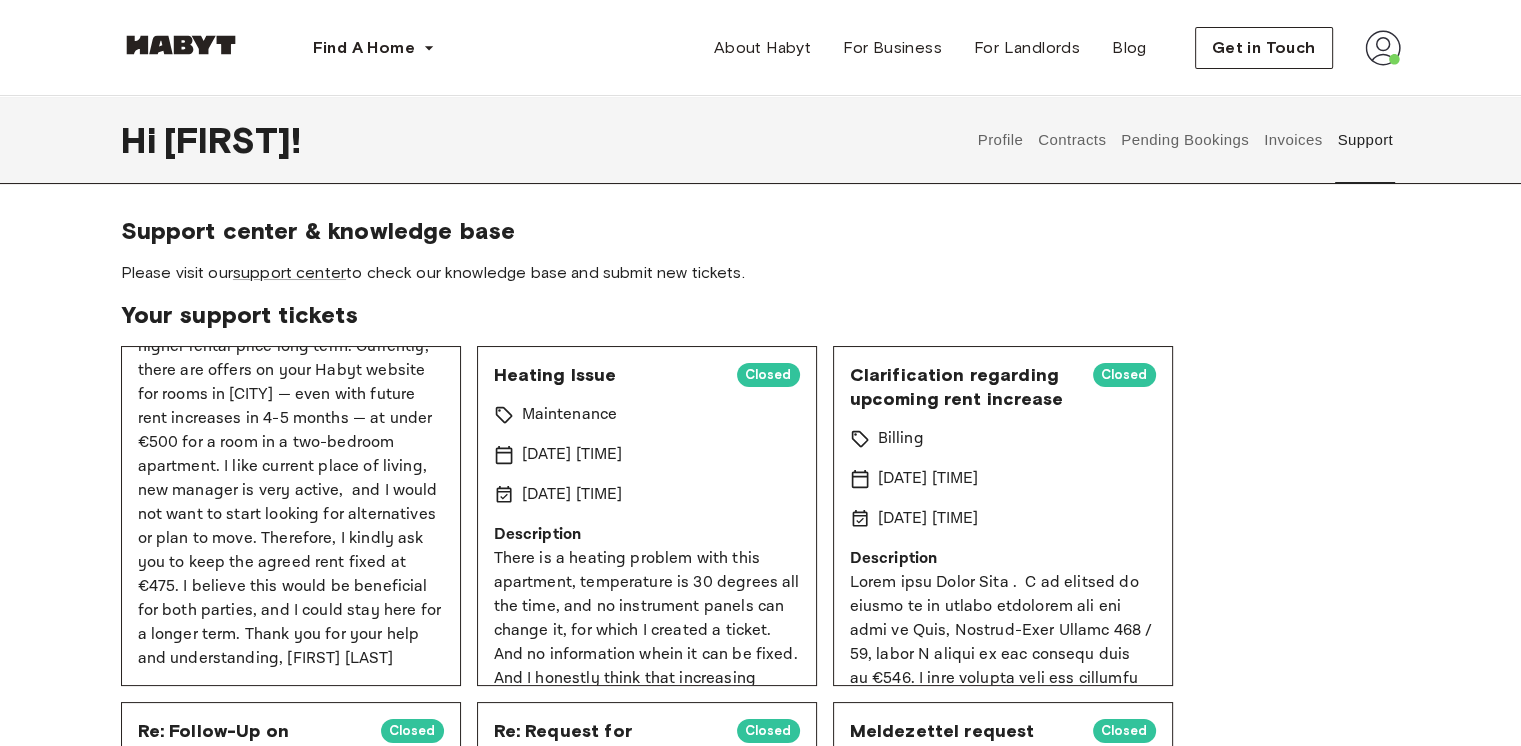 scroll, scrollTop: 525, scrollLeft: 0, axis: vertical 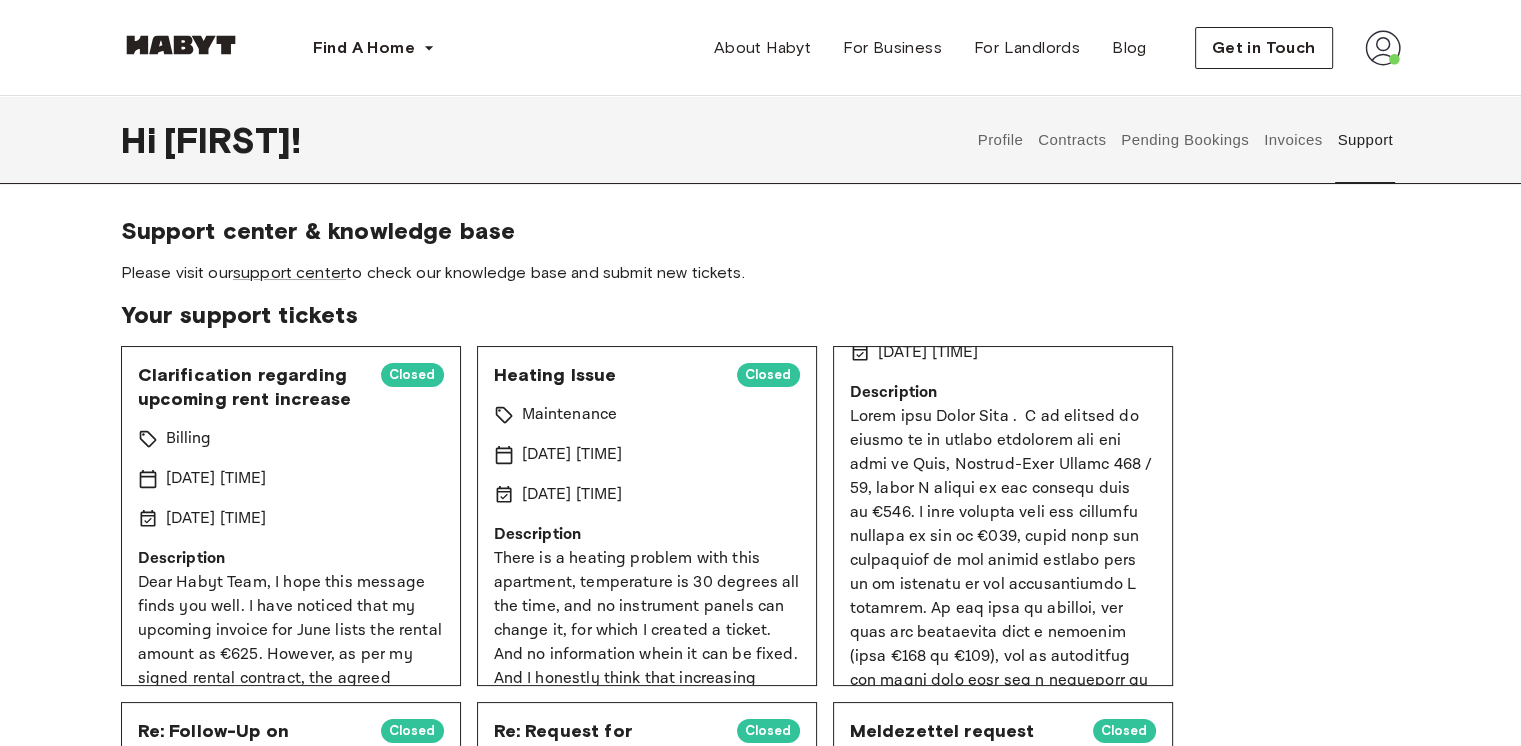 click on "Clarification regarding upcoming rent increase" at bounding box center (251, 387) 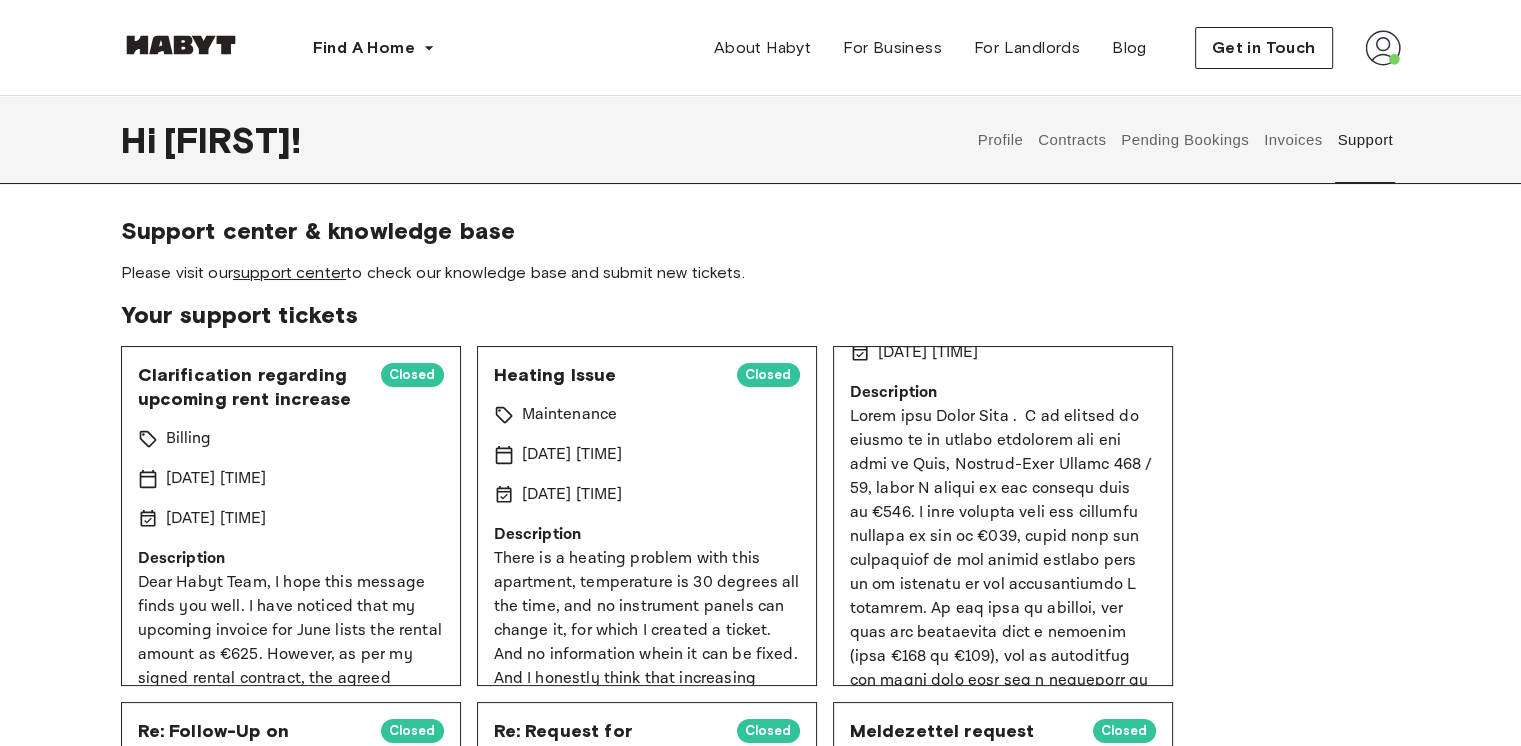 click on "support center" at bounding box center [289, 272] 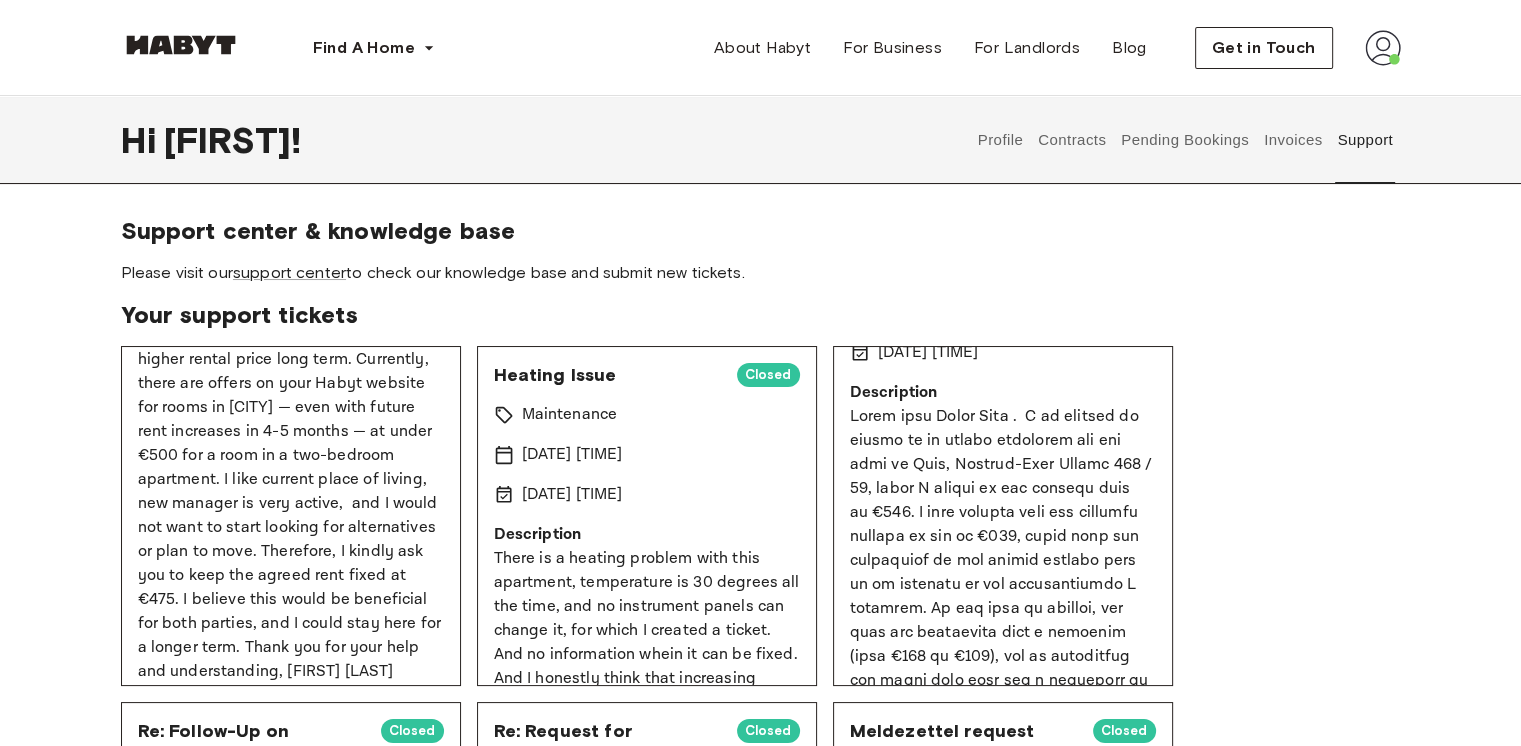 scroll, scrollTop: 525, scrollLeft: 0, axis: vertical 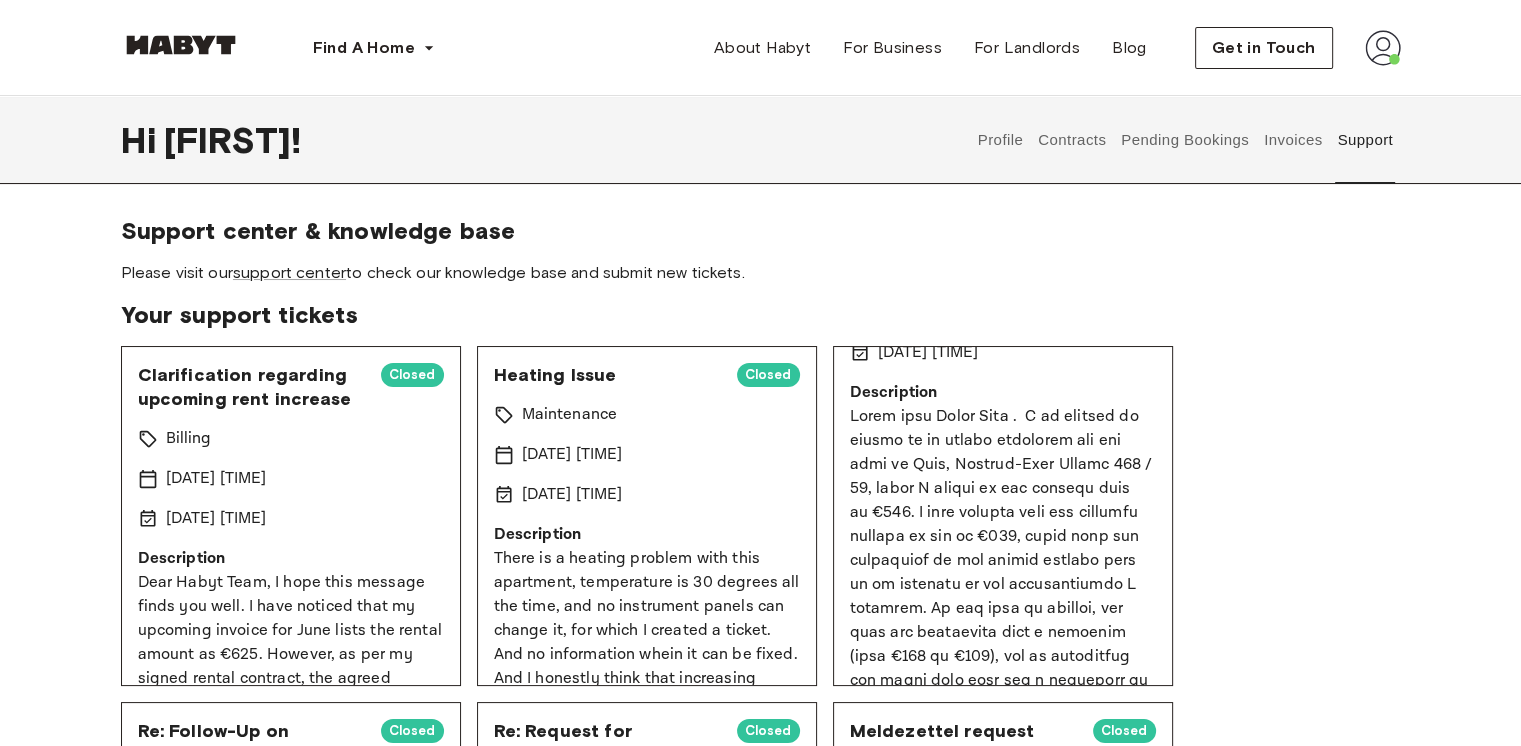 click on "Clarification regarding upcoming rent increase" at bounding box center [251, 387] 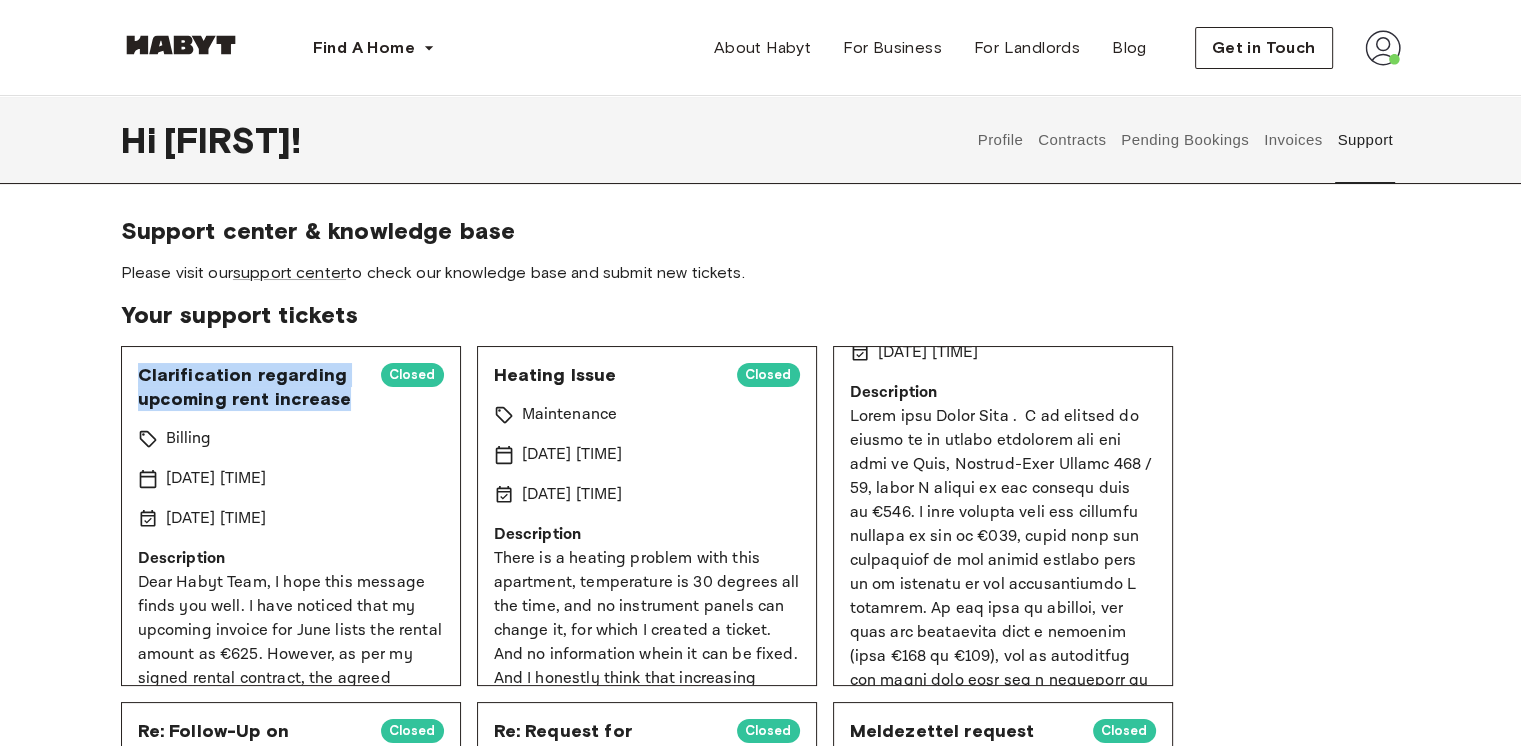 drag, startPoint x: 140, startPoint y: 377, endPoint x: 354, endPoint y: 389, distance: 214.33618 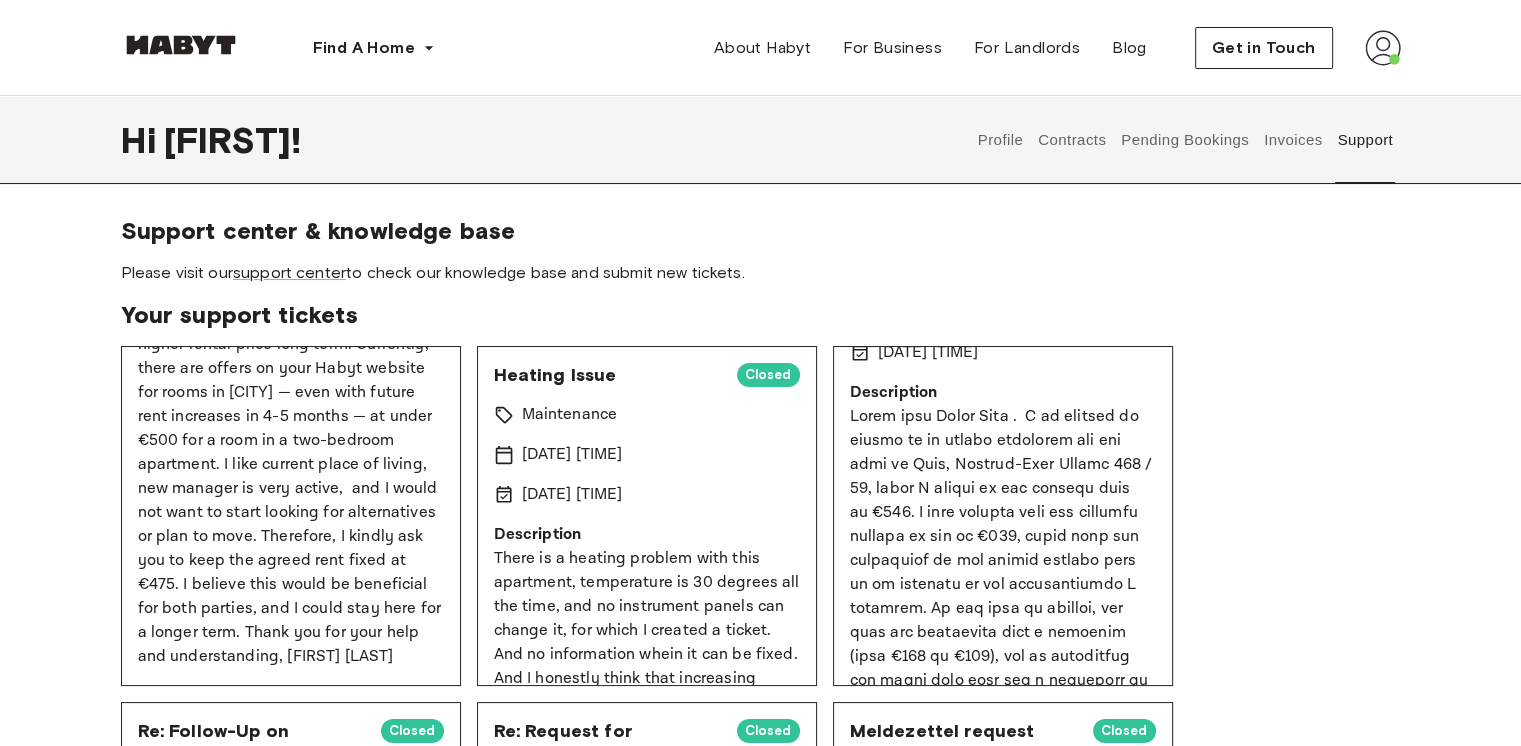 scroll, scrollTop: 192, scrollLeft: 0, axis: vertical 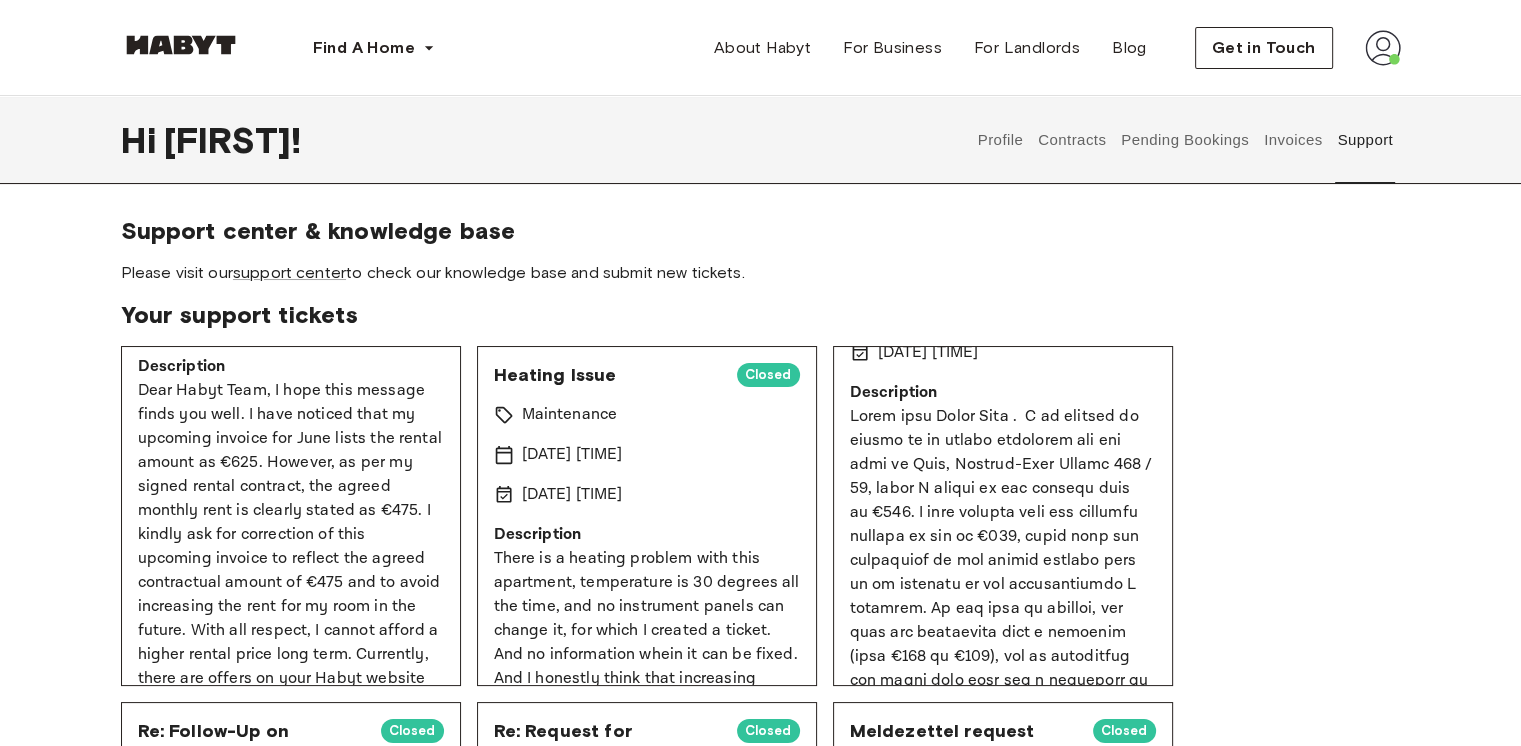 click on "Dear Habyt Team,  I hope this message finds you well.    I have noticed that my upcoming invoice for June lists the rental amount as €625. However, as per my signed rental contract, the agreed monthly rent is clearly stated as €475.    I kindly ask for correction of this upcoming invoice to reflect the agreed contractual amount of €475 and to avoid increasing the rent for my room in the future. With all respect, I cannot afford a higher rental price long term.    Currently, there are offers on your Habyt website for rooms in [CITY] — even with future rent increases in 4-5 months — at under €500 for a room in a two-bedroom apartment.  I like current place of living, new manager is very active,  and I would not want to start looking for alternatives or plan to move.  Therefore, I kindly ask you to keep the agreed rent fixed at €475.  I believe this would be beneficial for both parties, and I could stay here for a longer term.    Thank you for your help and understanding, [FIRST] [LAST]" at bounding box center [291, 679] 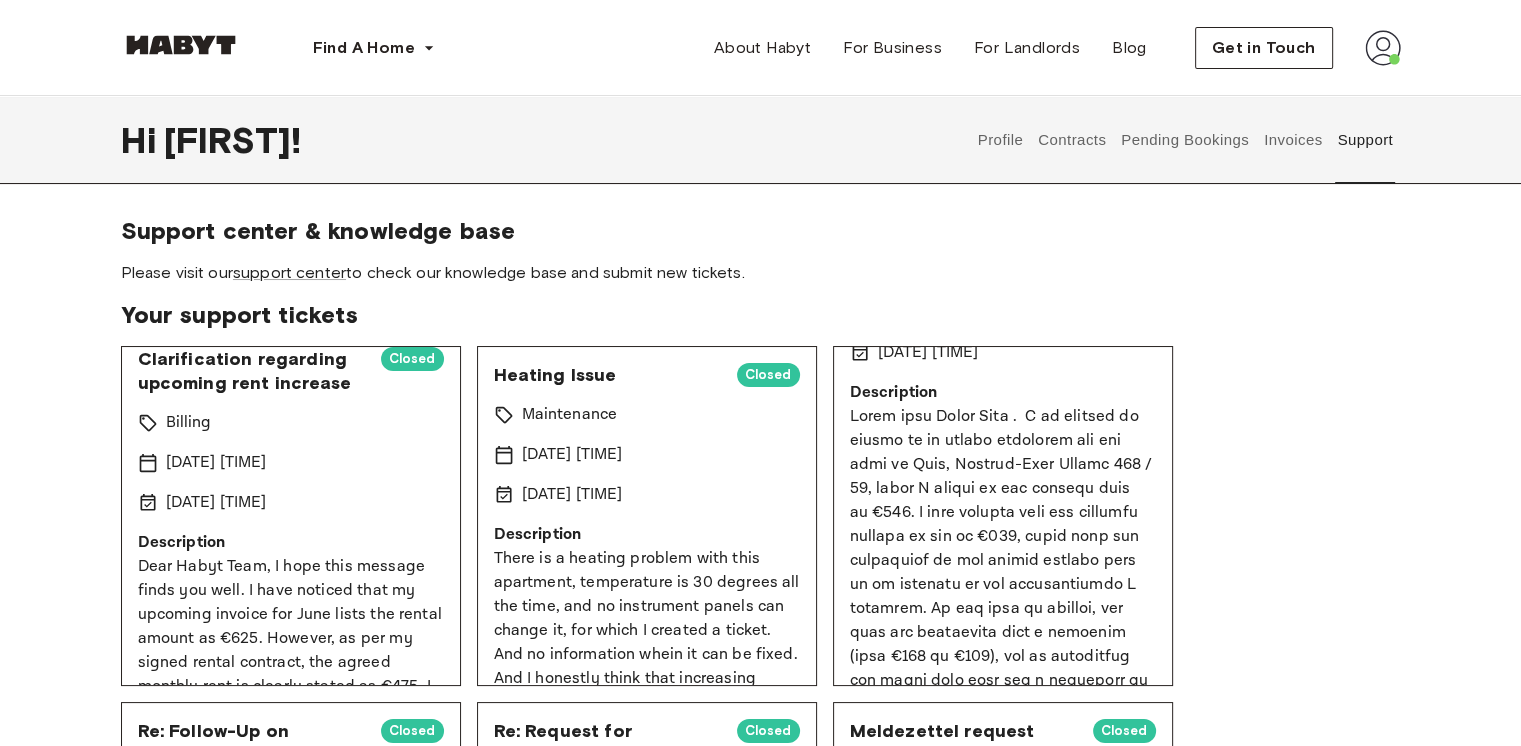 scroll, scrollTop: 0, scrollLeft: 0, axis: both 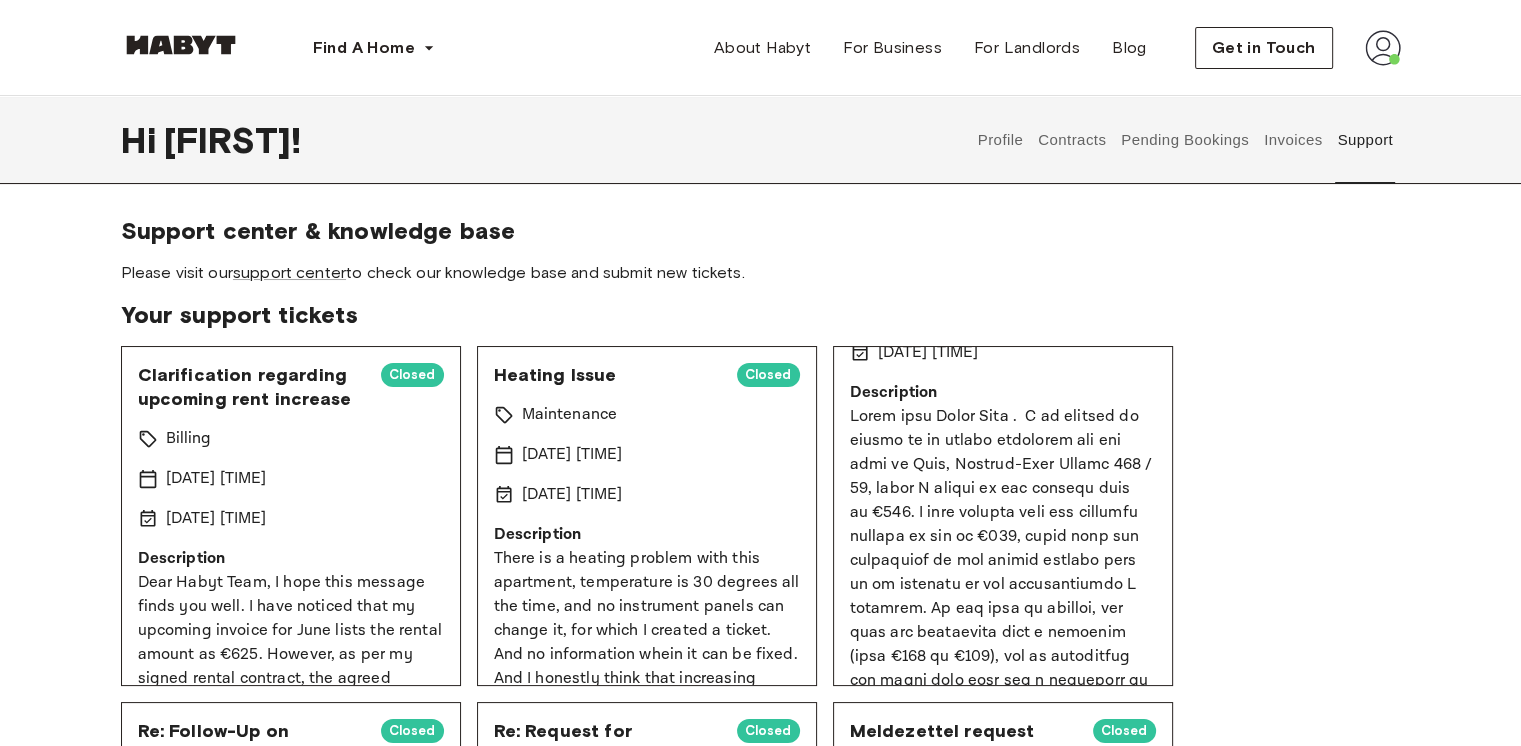 click on "Your support tickets" at bounding box center [761, 315] 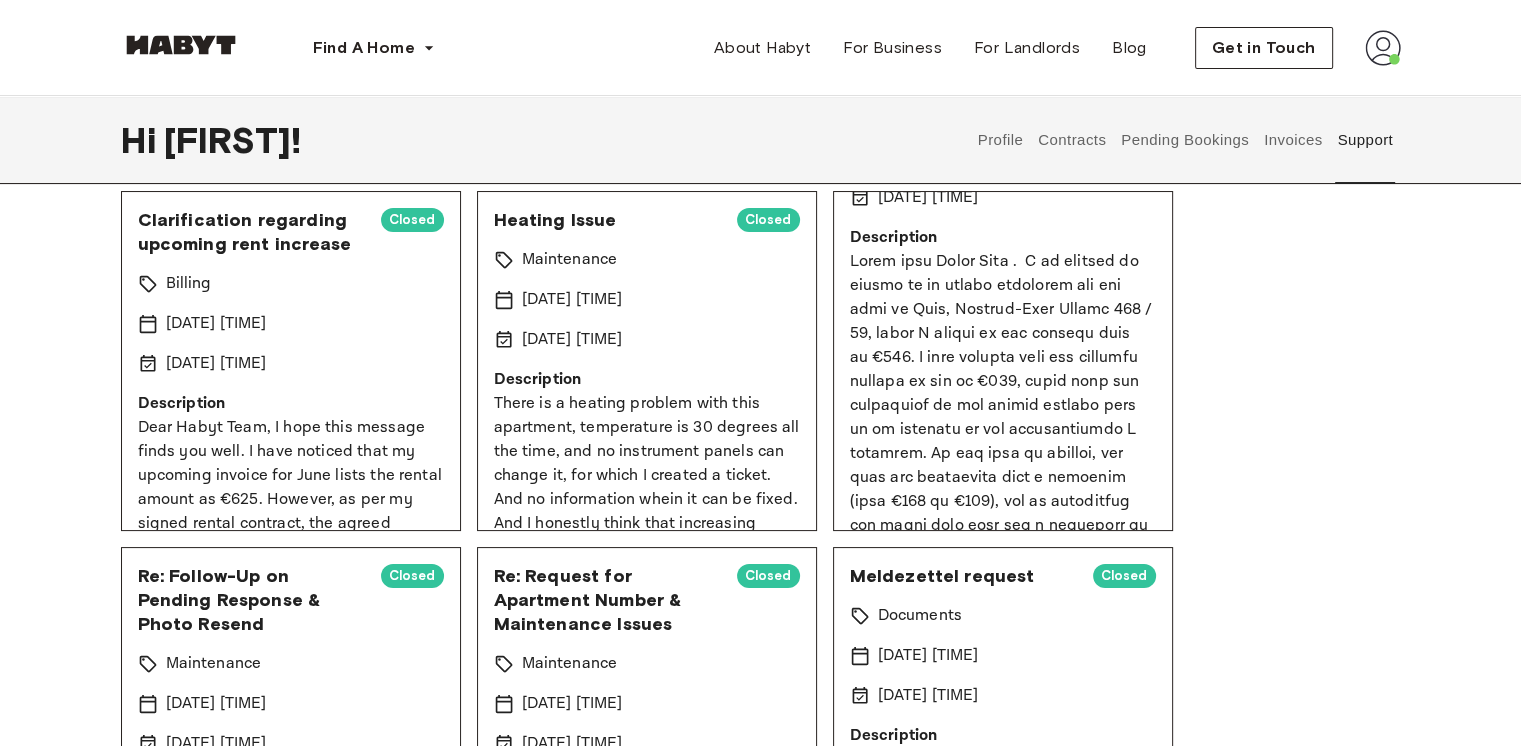 scroll, scrollTop: 333, scrollLeft: 0, axis: vertical 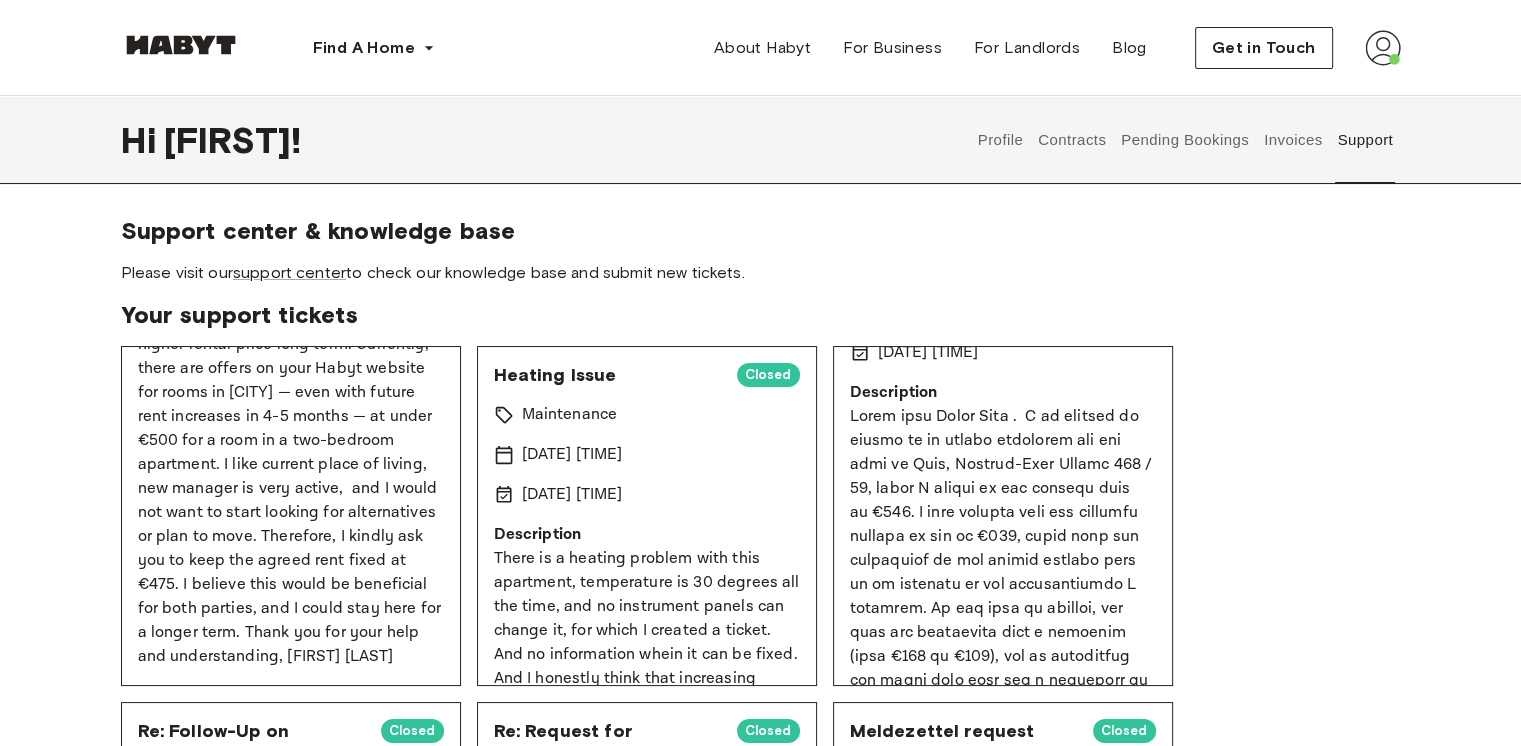 click on "Clarification regarding upcoming rent increase Closed Billing [DATE] [TIME]  [DATE] [TIME]  Description" at bounding box center (291, 516) 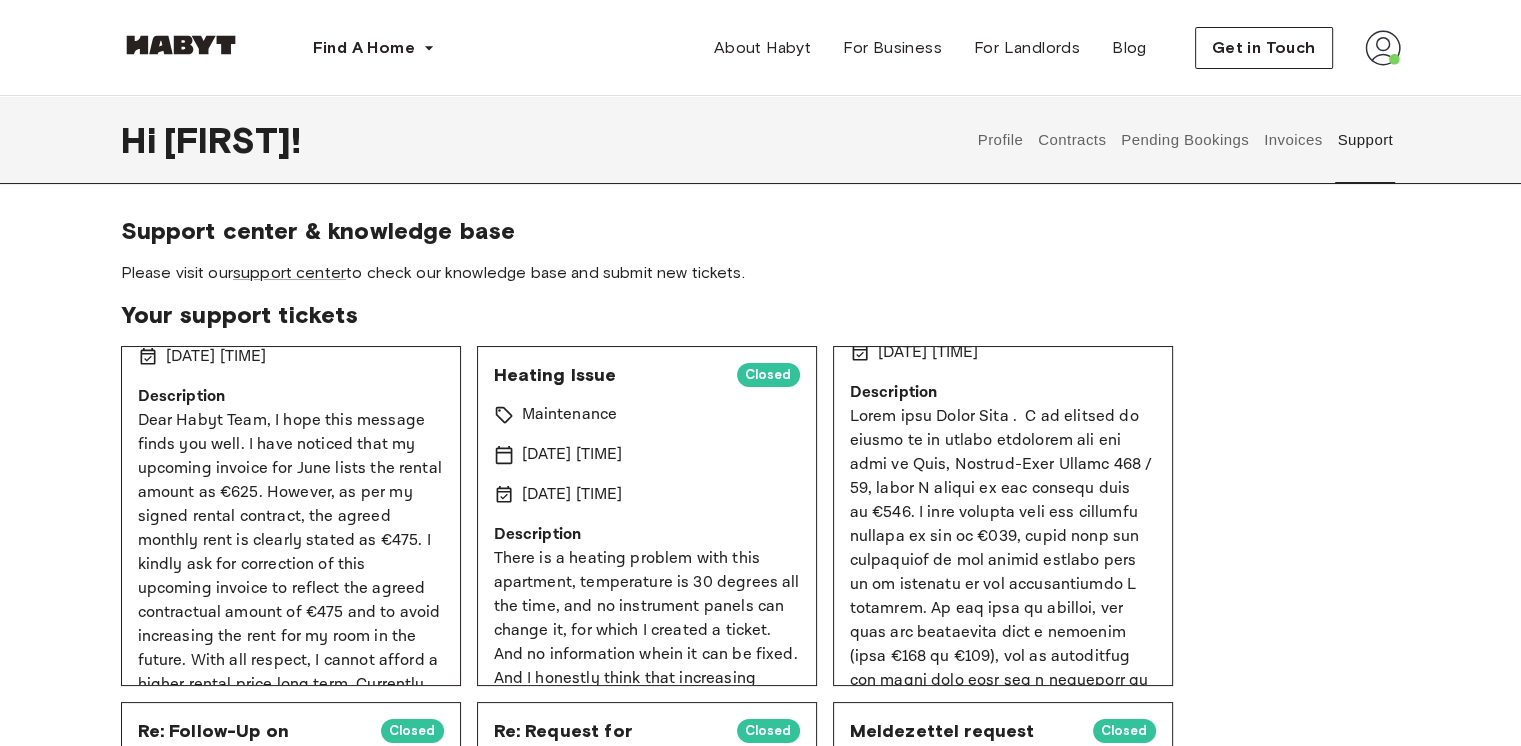 scroll, scrollTop: 0, scrollLeft: 0, axis: both 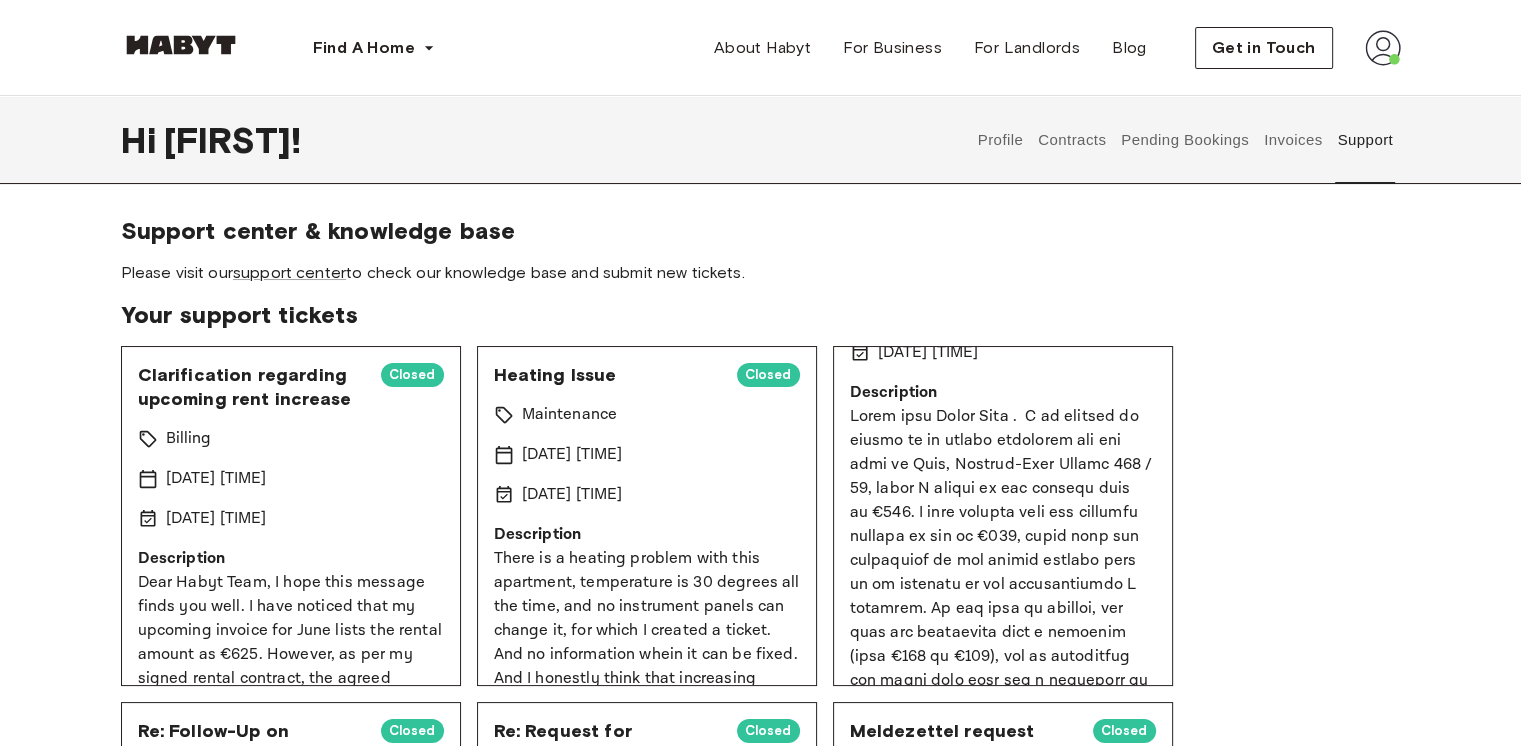 click on "Closed" at bounding box center [412, 375] 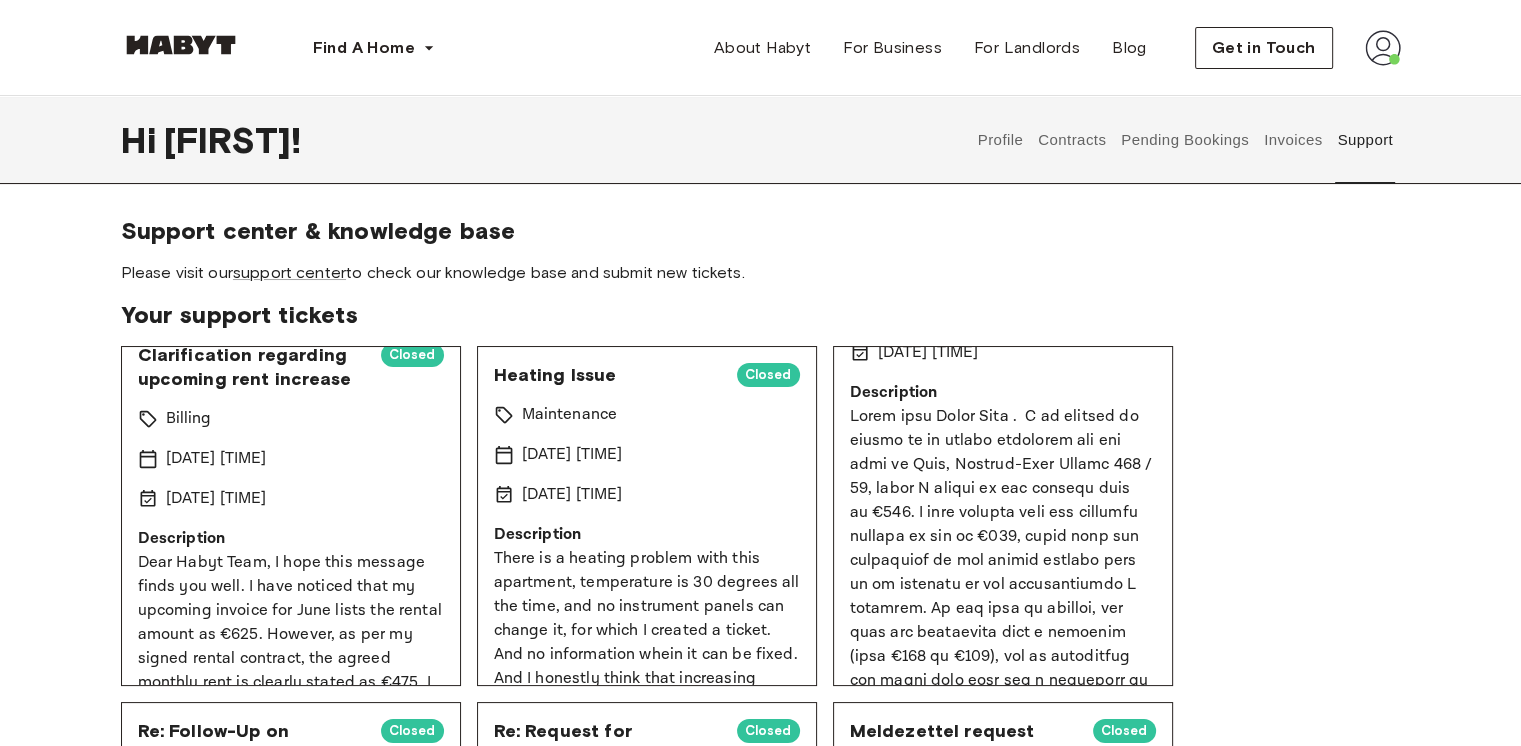 scroll, scrollTop: 0, scrollLeft: 0, axis: both 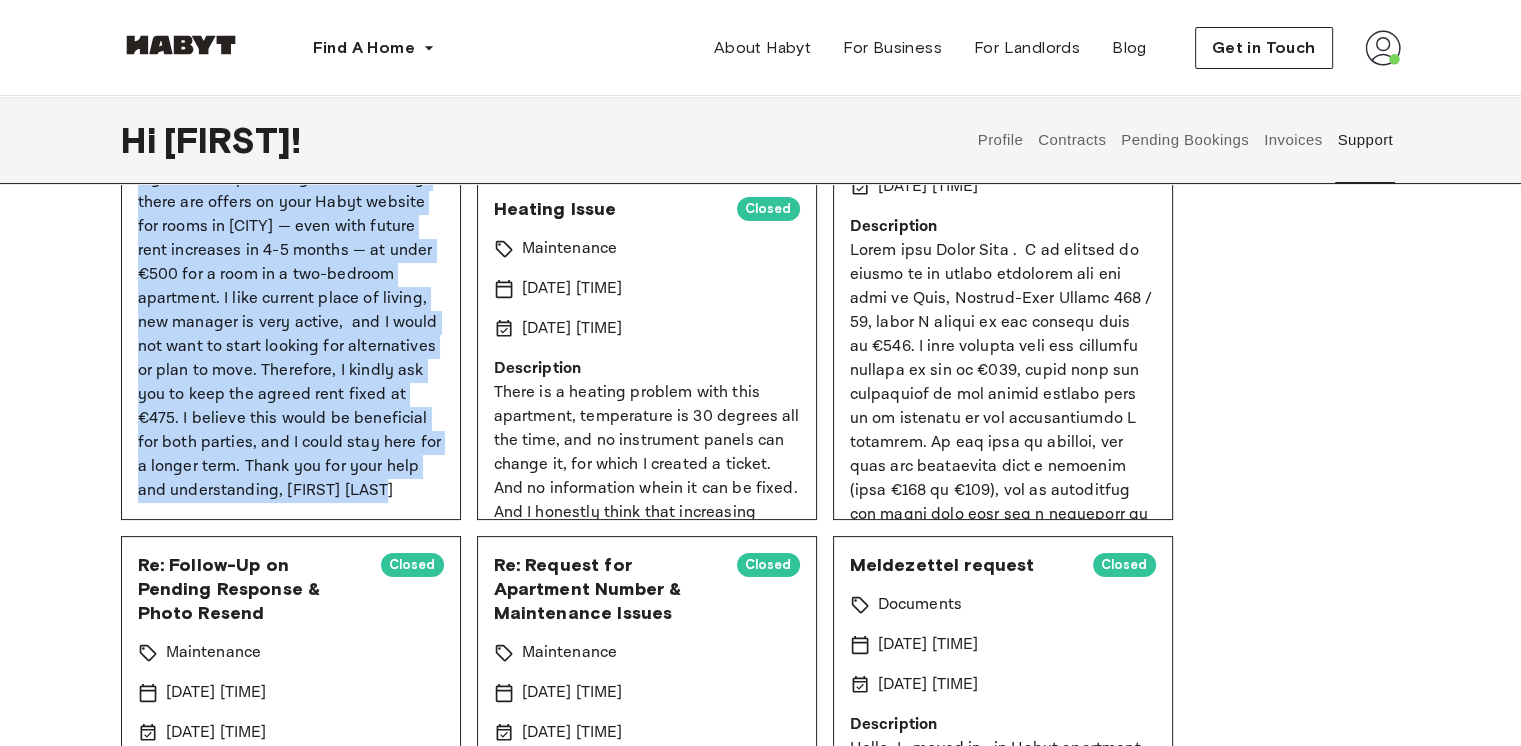 drag, startPoint x: 136, startPoint y: 373, endPoint x: 280, endPoint y: 501, distance: 192.66551 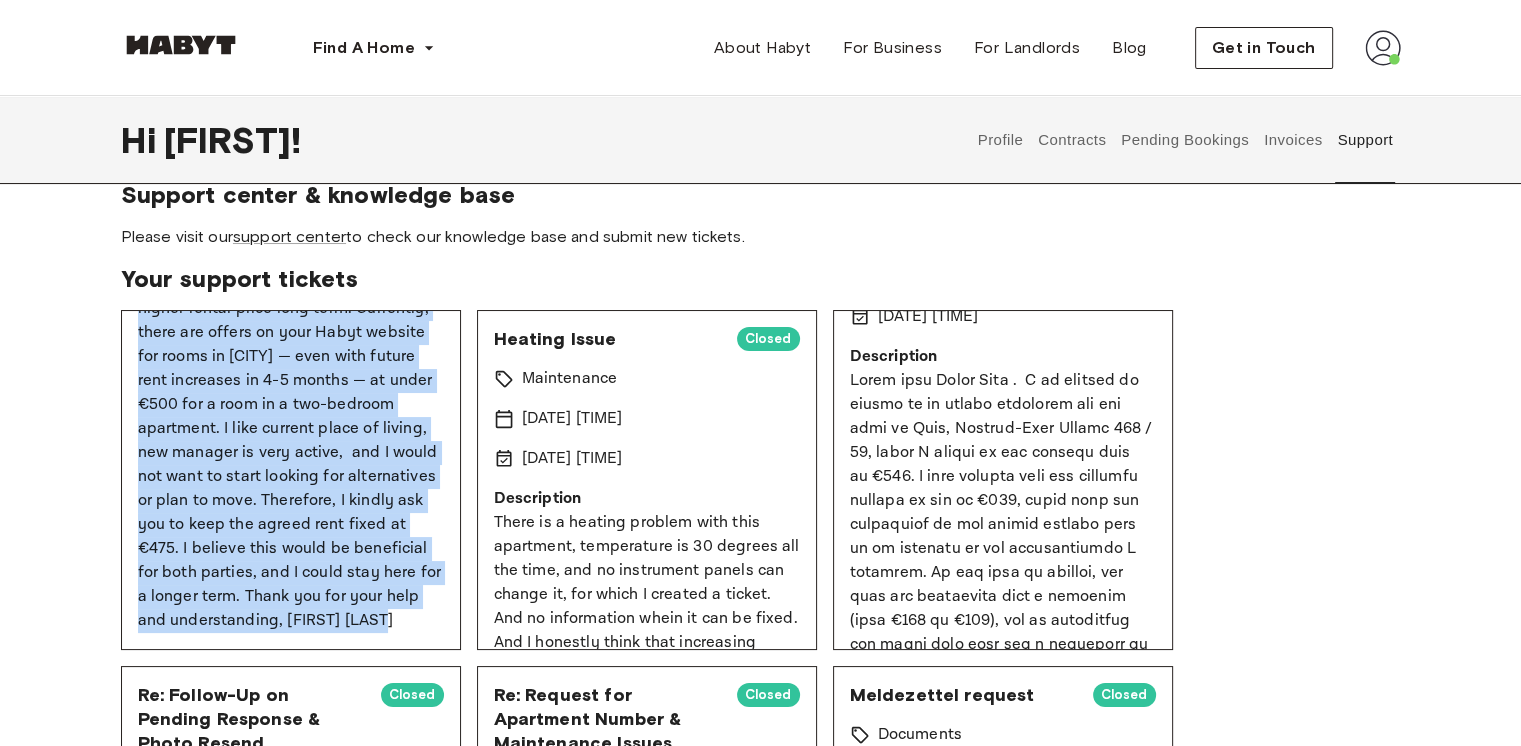 scroll, scrollTop: 0, scrollLeft: 0, axis: both 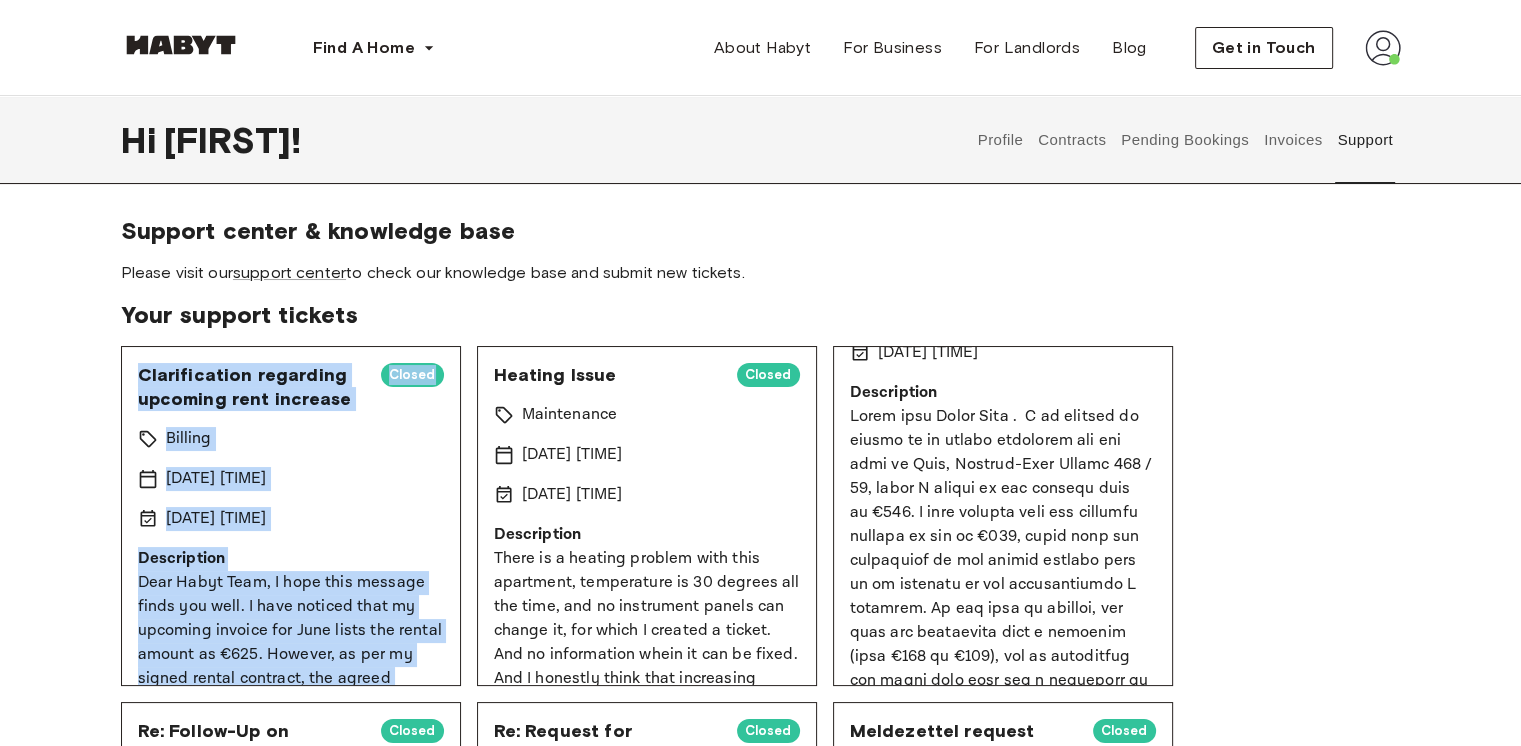 click on "[DATE] [TIME]" at bounding box center (291, 519) 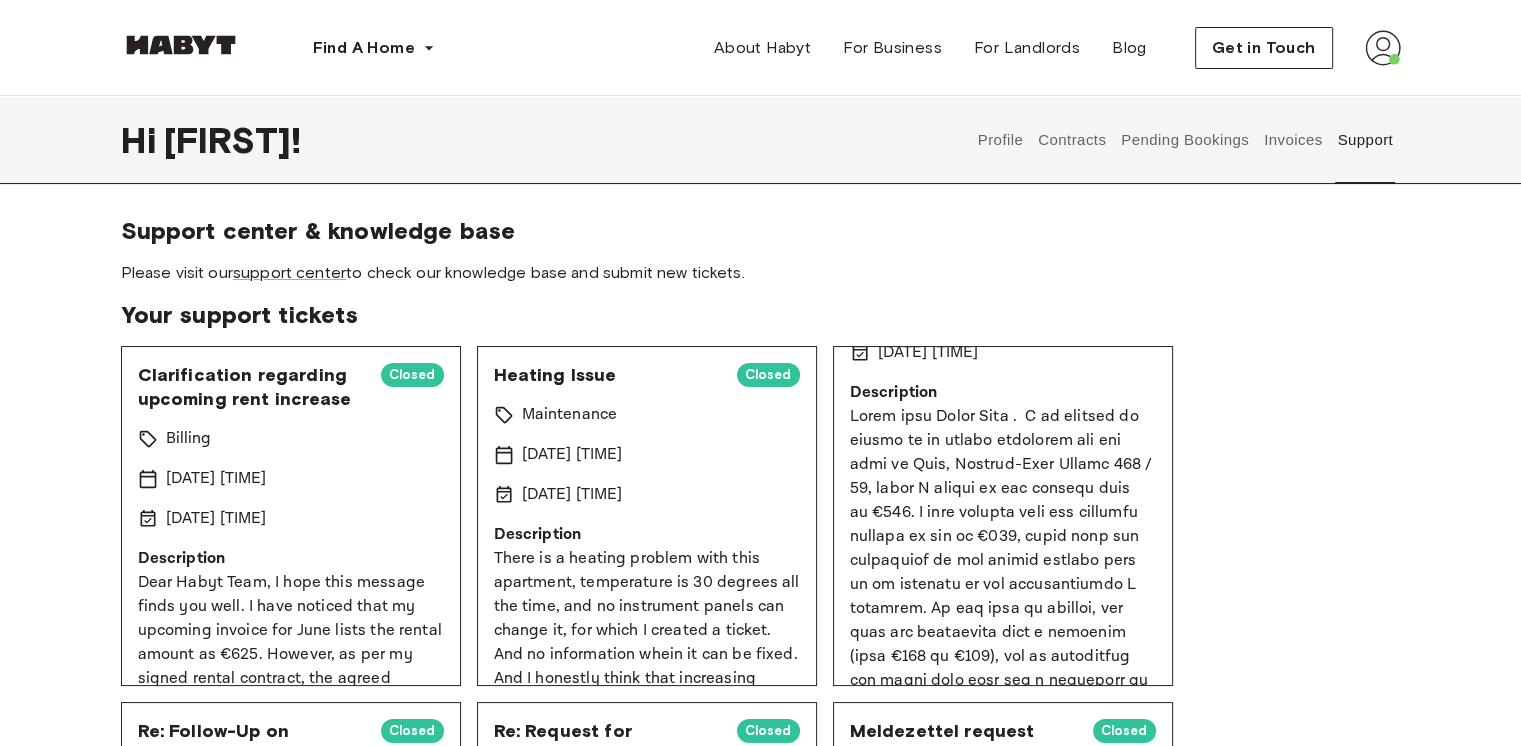 click on "Invoices" at bounding box center [1292, 140] 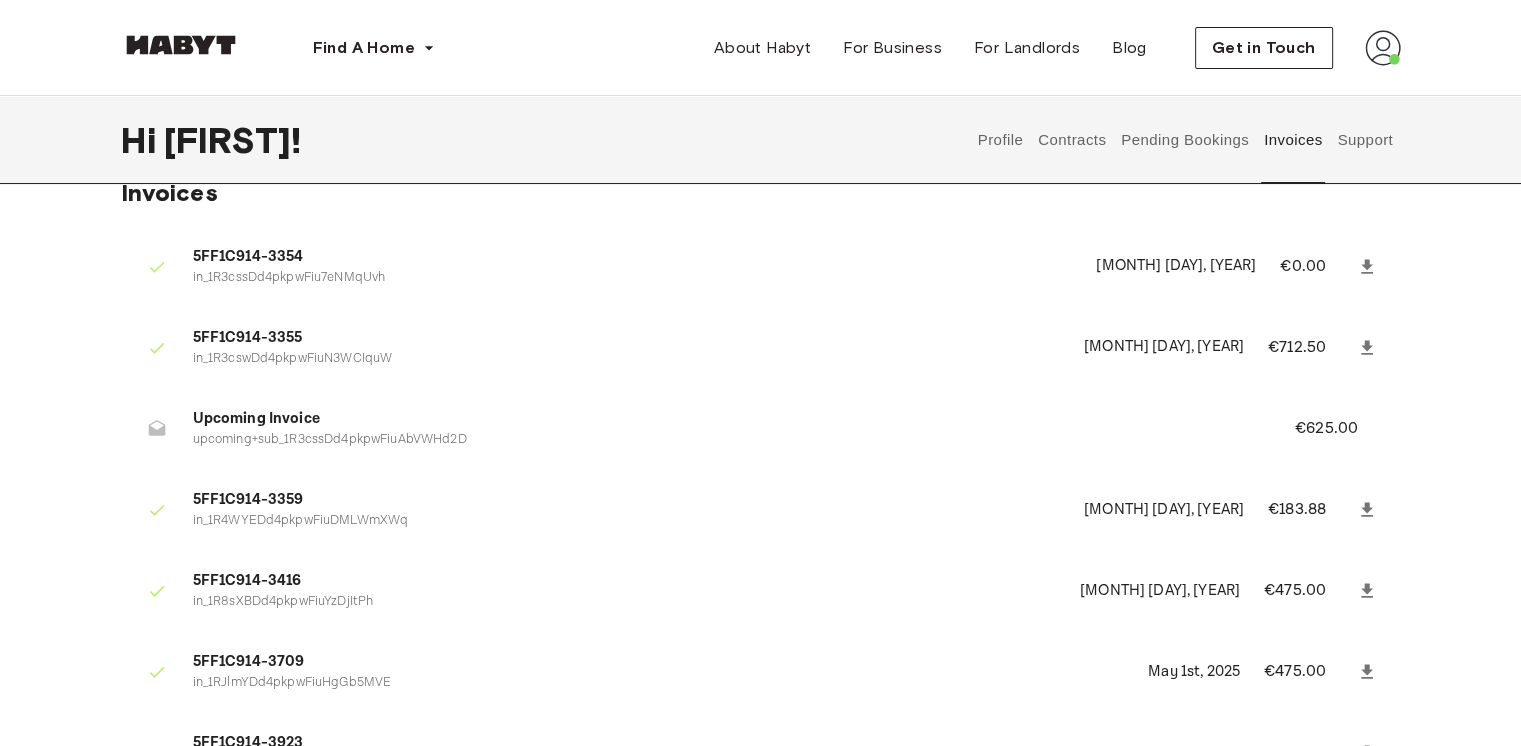 scroll, scrollTop: 0, scrollLeft: 0, axis: both 